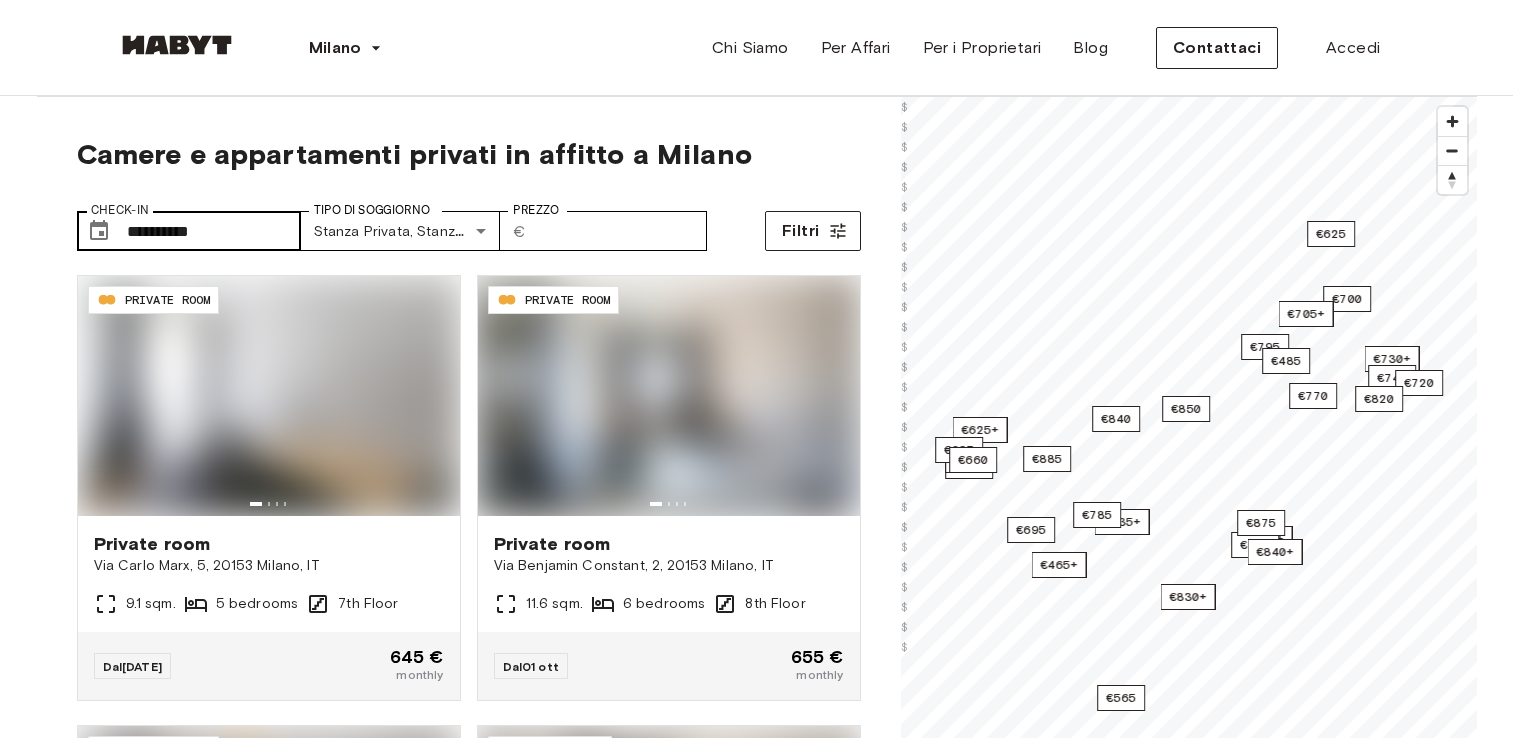 scroll, scrollTop: 0, scrollLeft: 0, axis: both 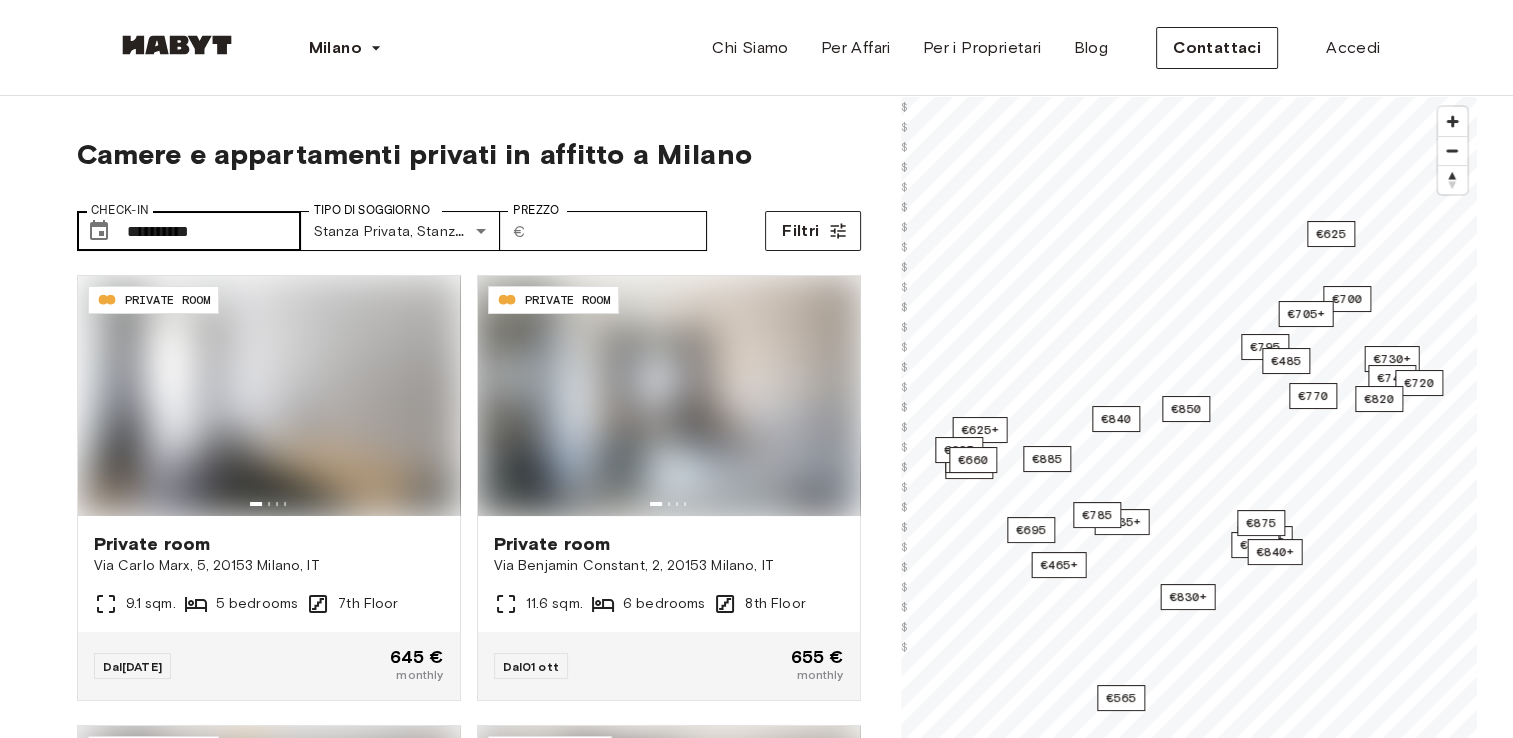 click on "**********" at bounding box center (214, 231) 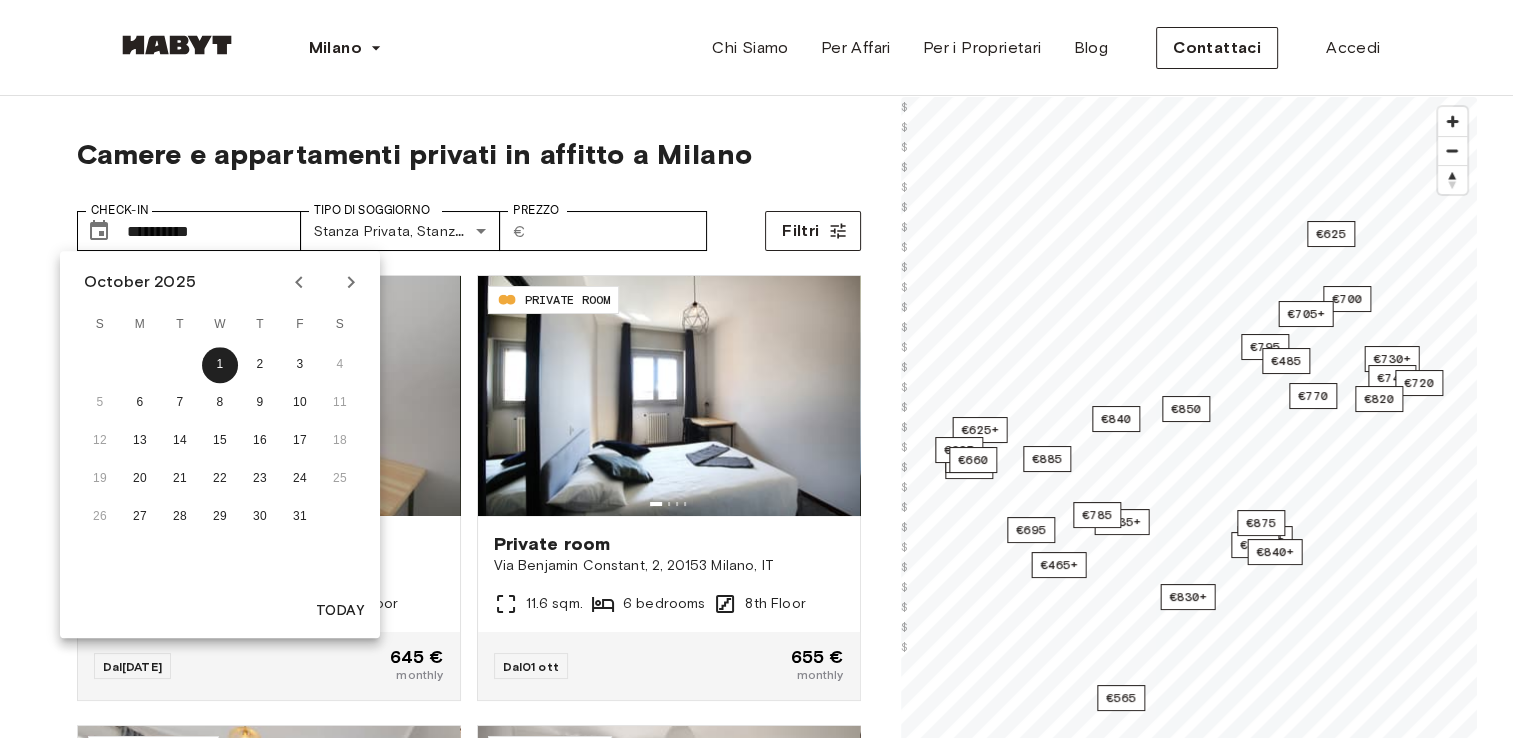 click on "**********" at bounding box center [469, 223] 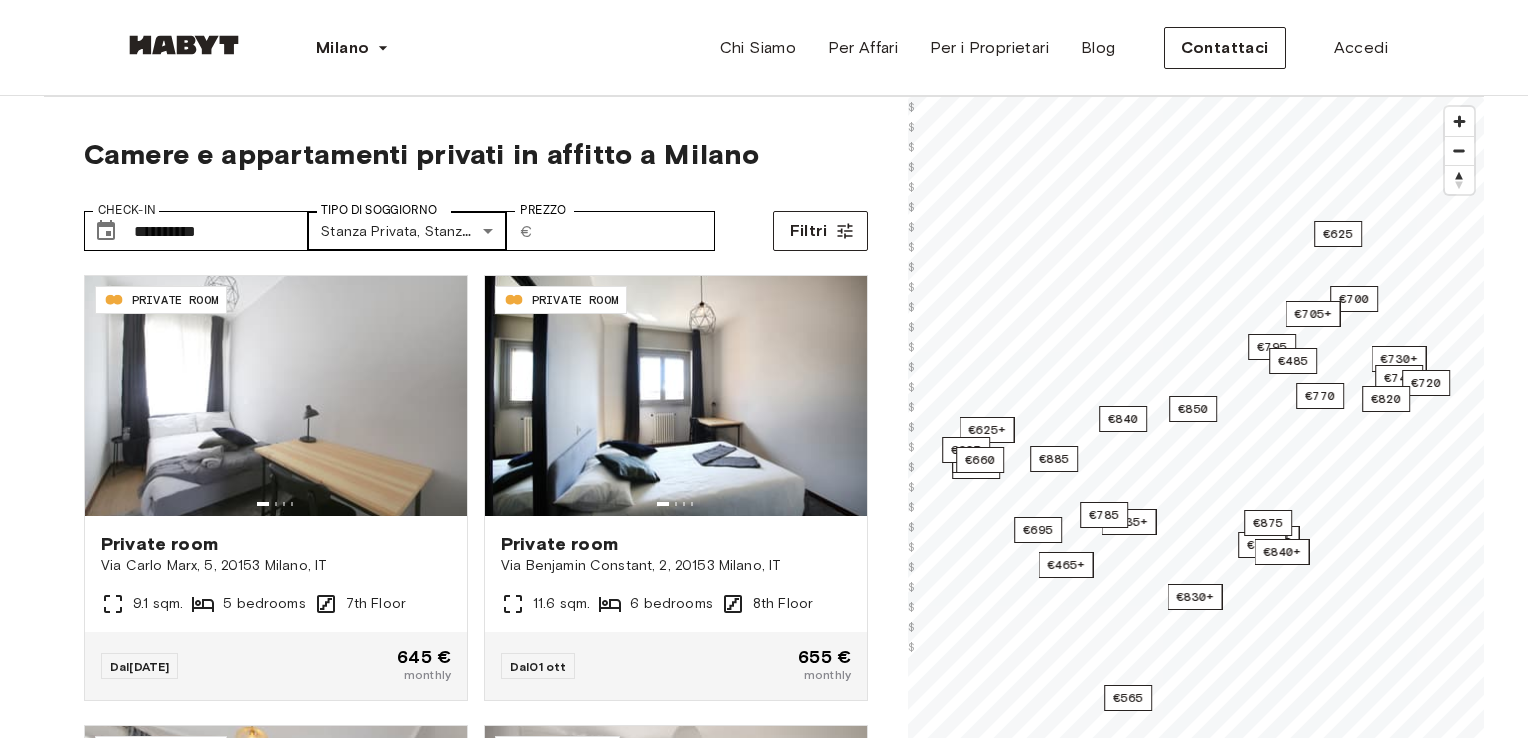 click on "**********" at bounding box center (764, 2394) 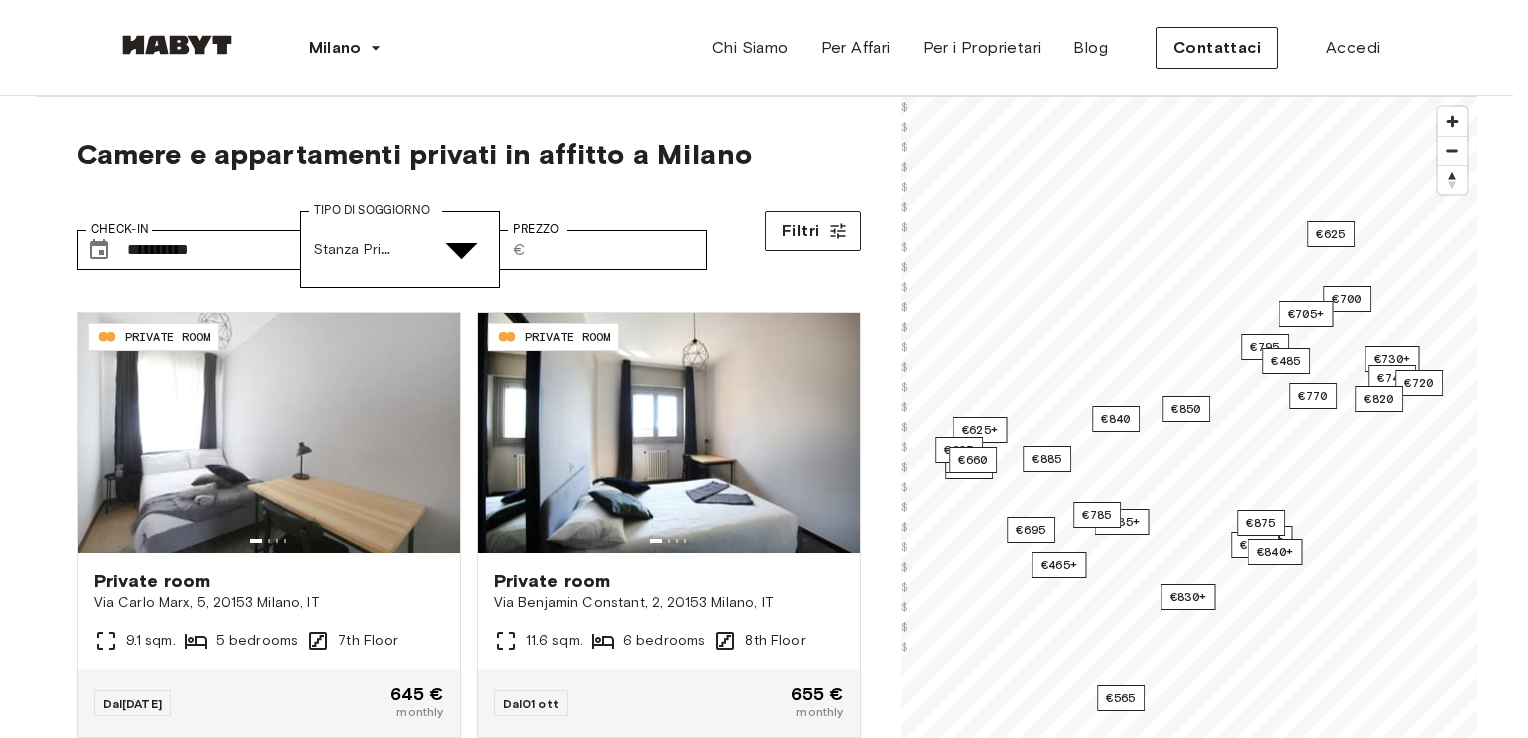 click at bounding box center [756, 4842] 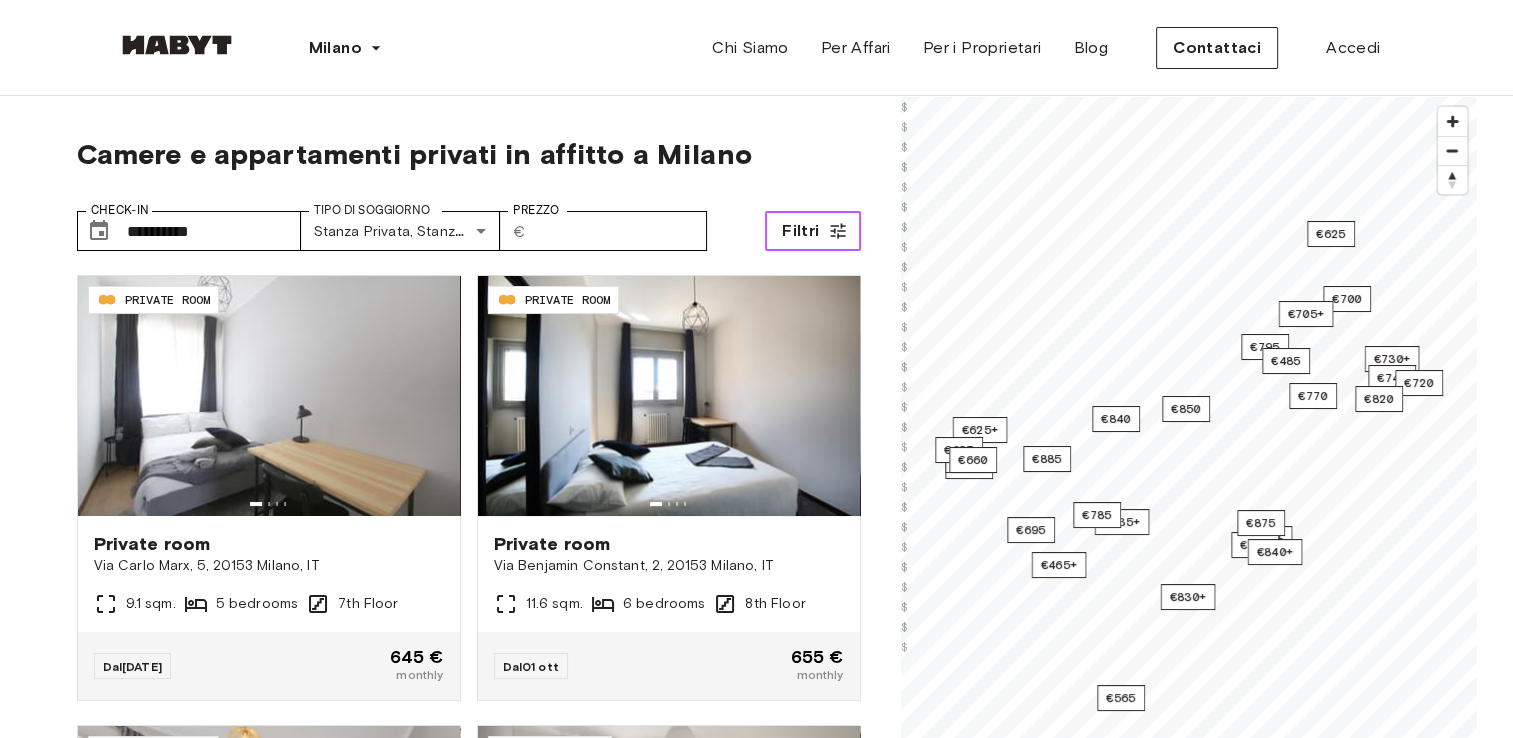 click on "Filtri" at bounding box center (812, 231) 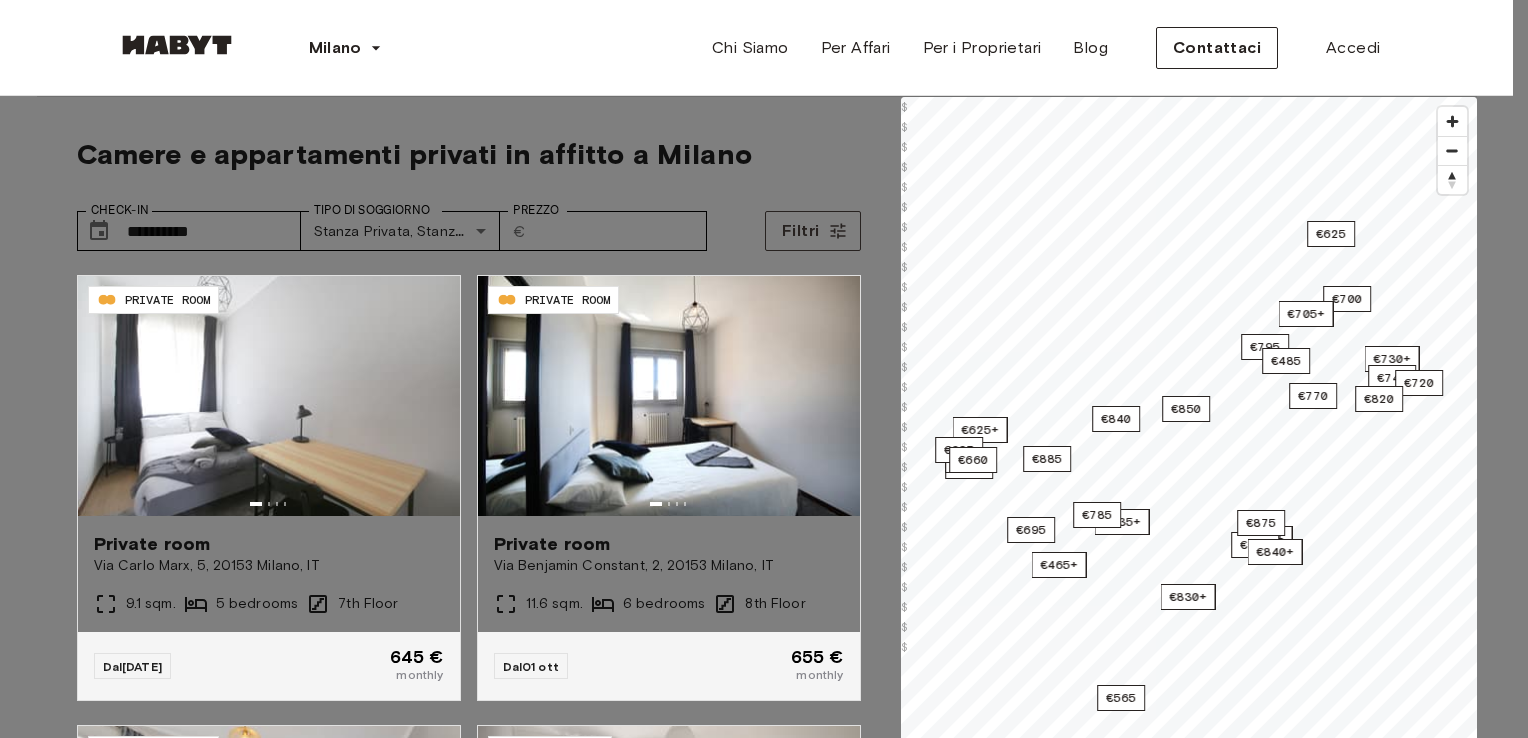 click at bounding box center (764, 369) 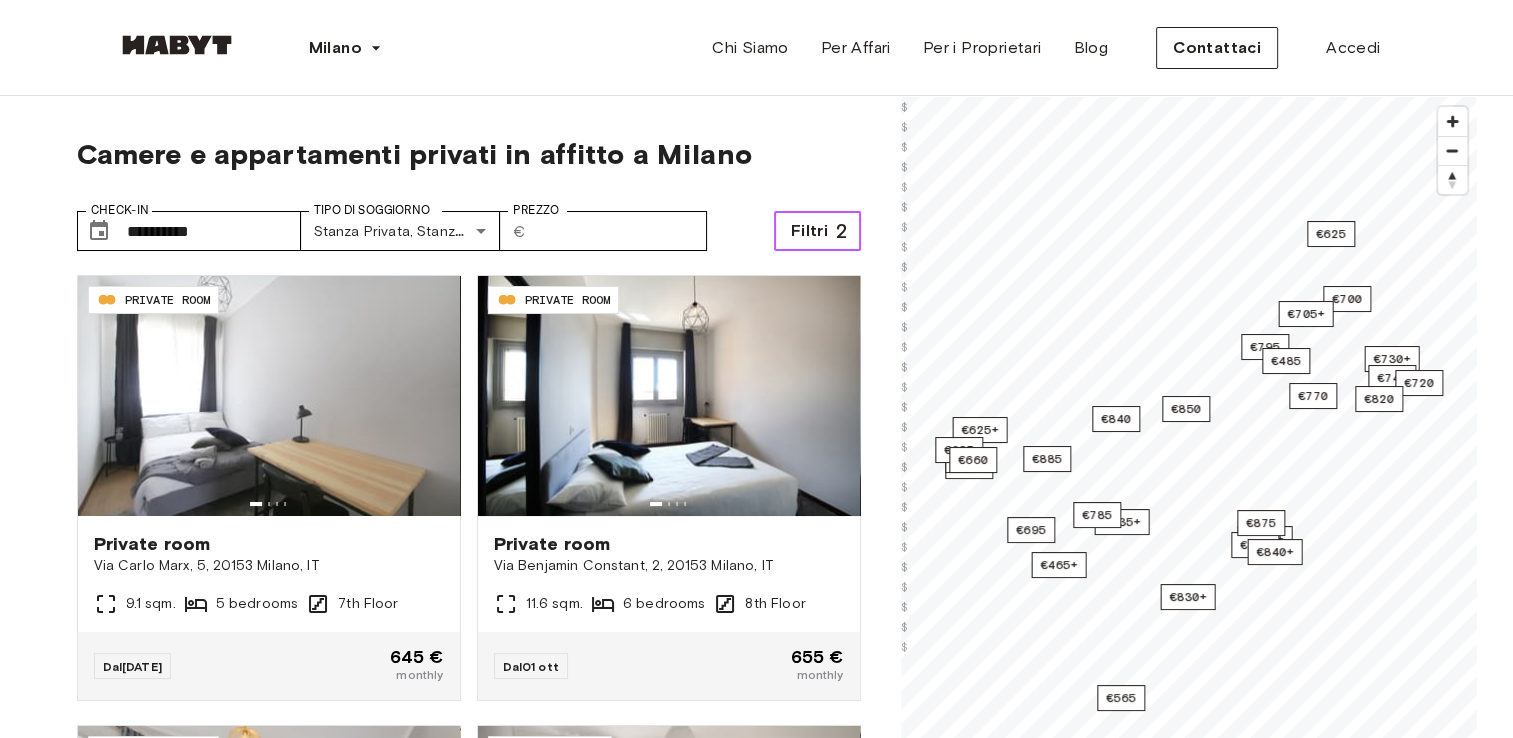 click on "Filtri" at bounding box center [809, 231] 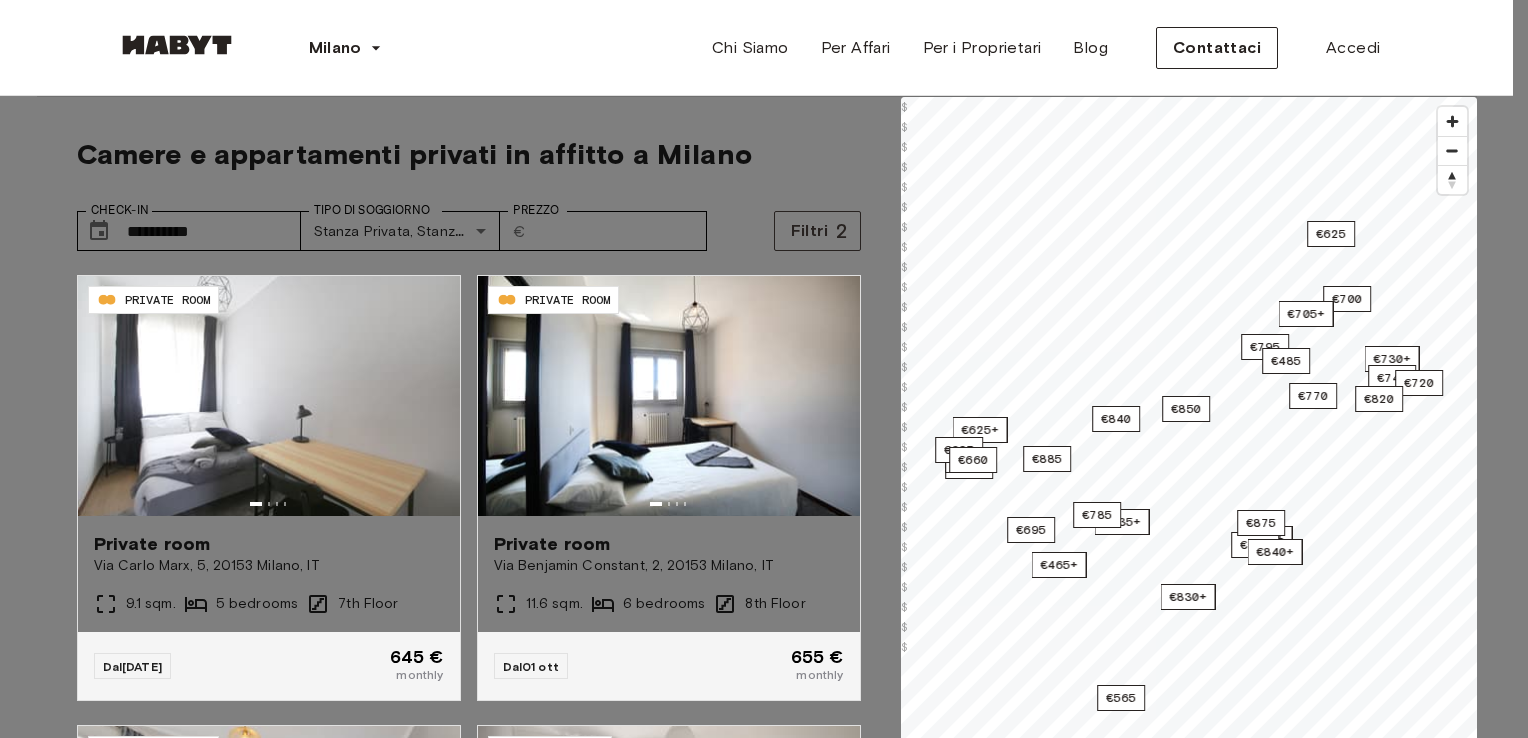 type on "***" 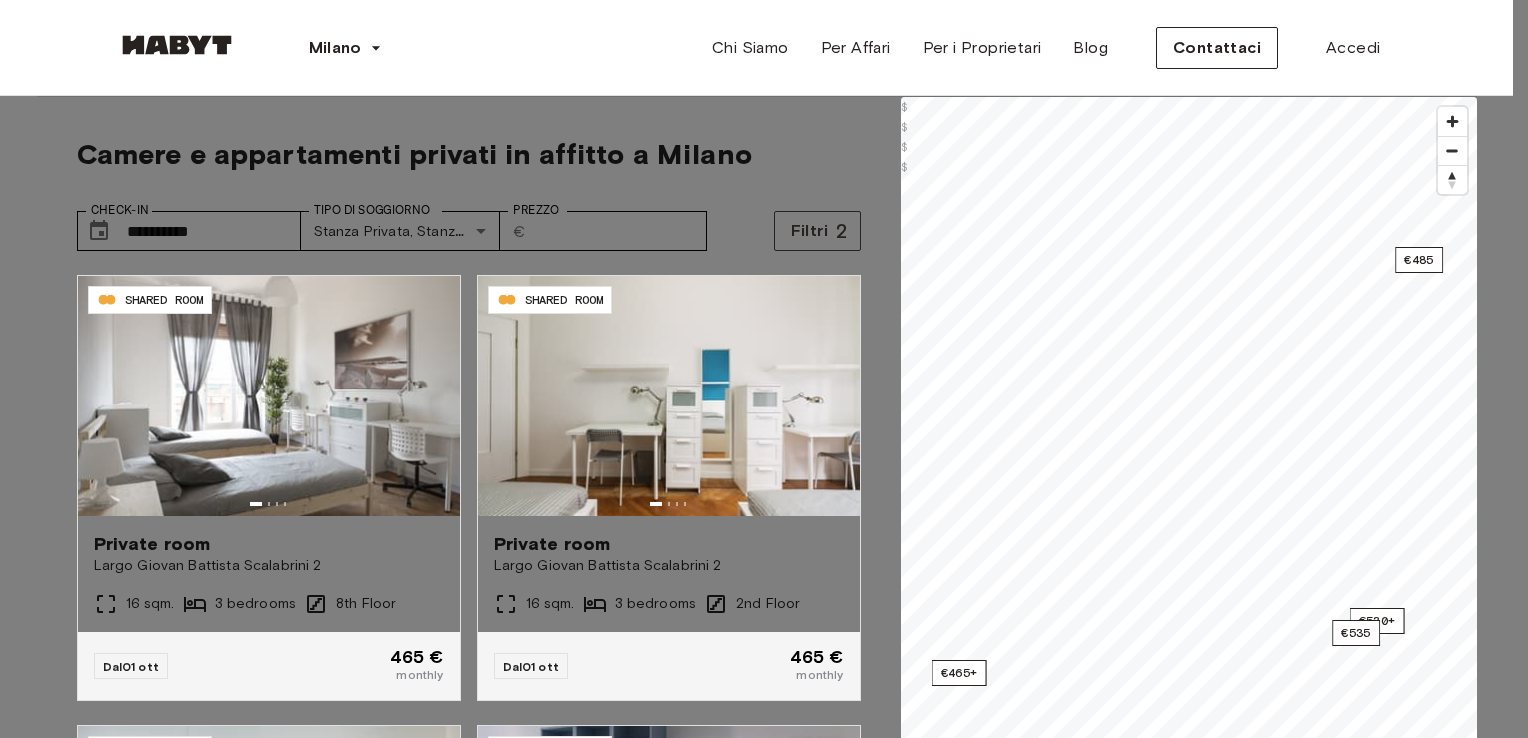 type on "***" 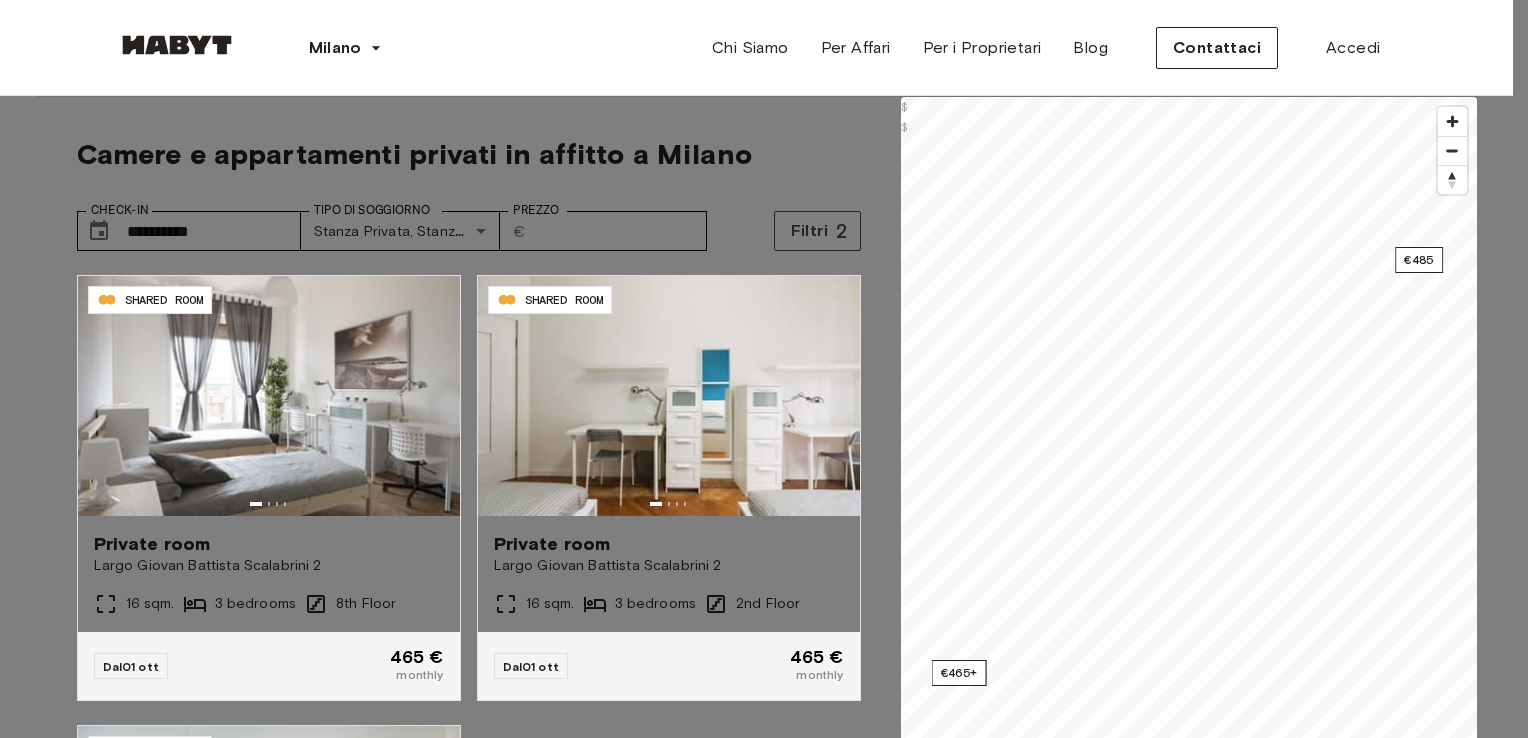 type on "****" 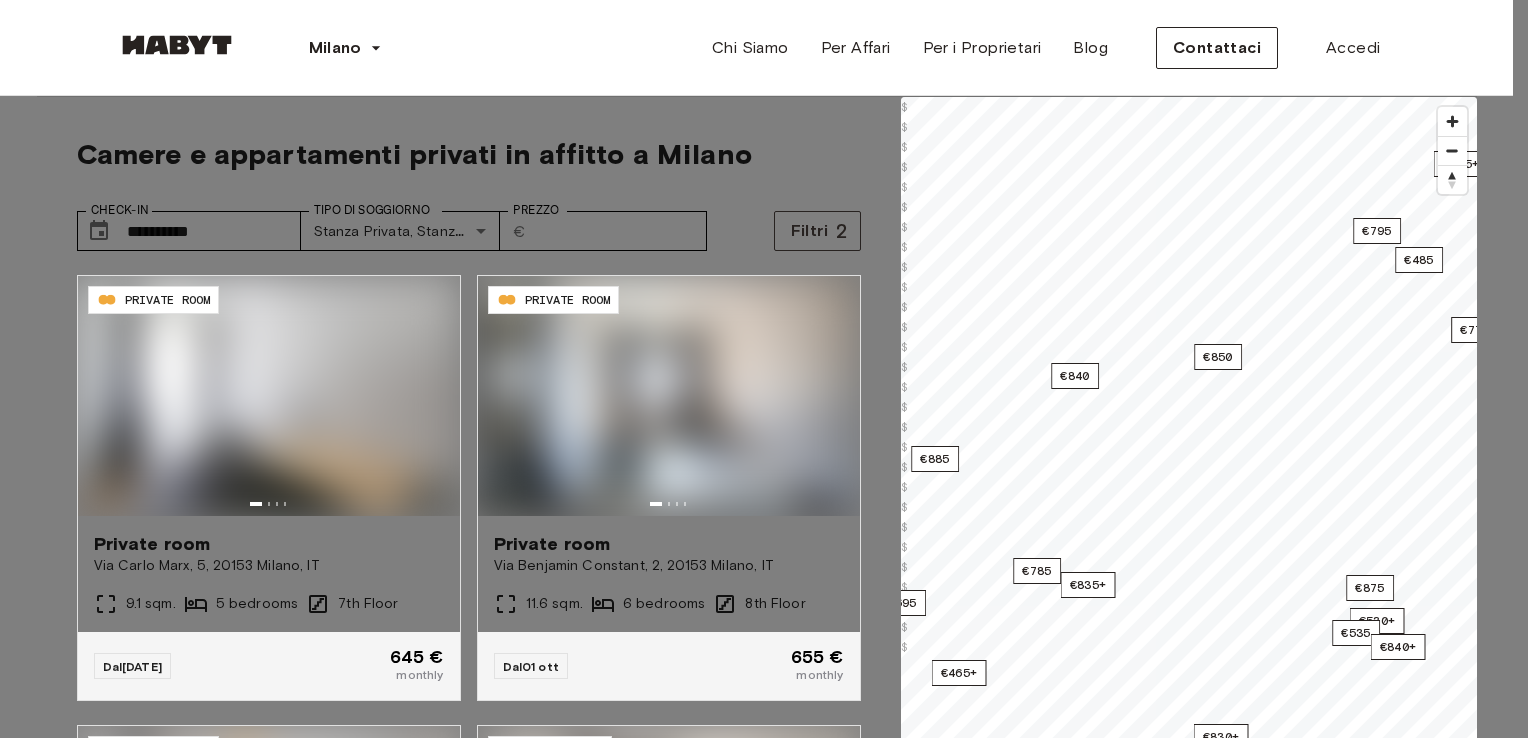 type on "****" 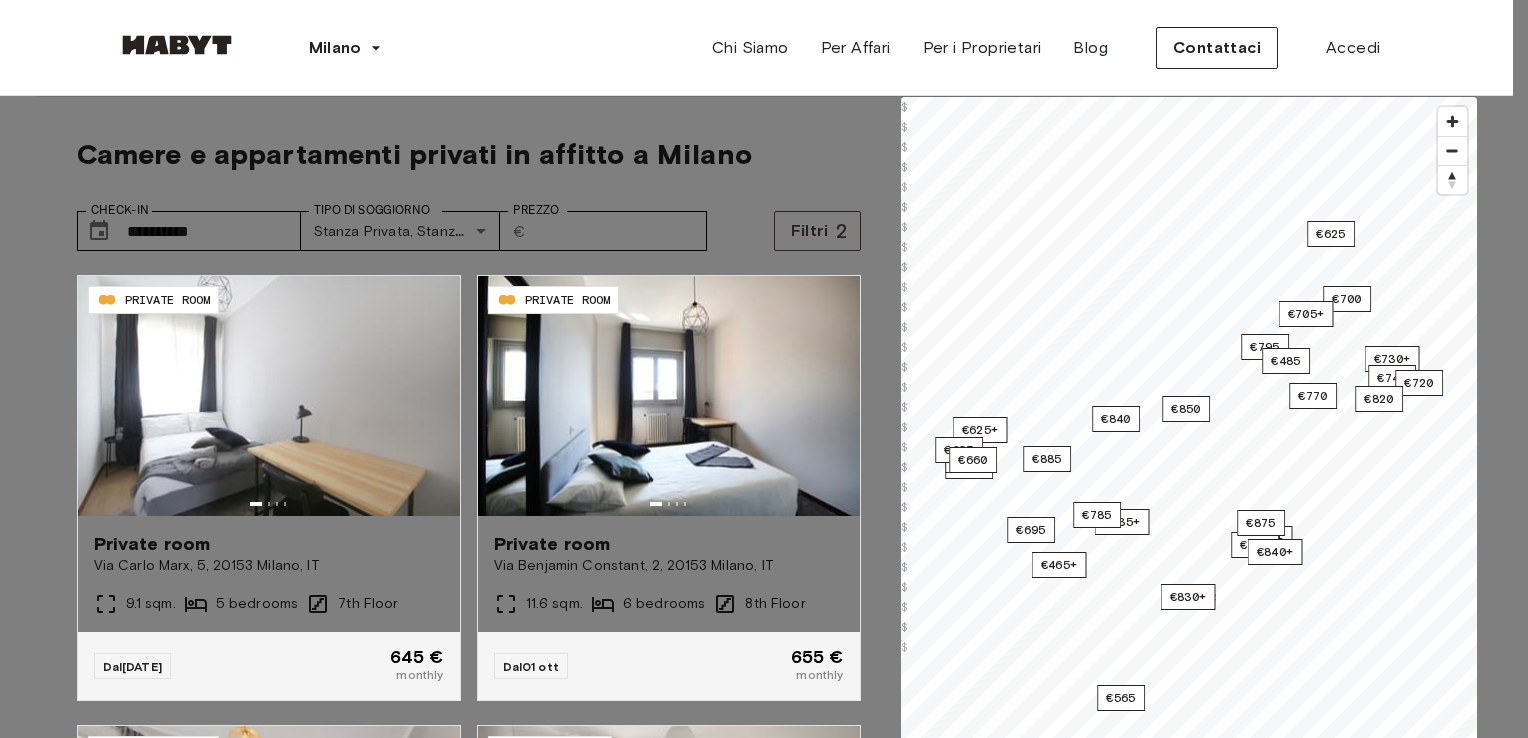 click at bounding box center [764, 369] 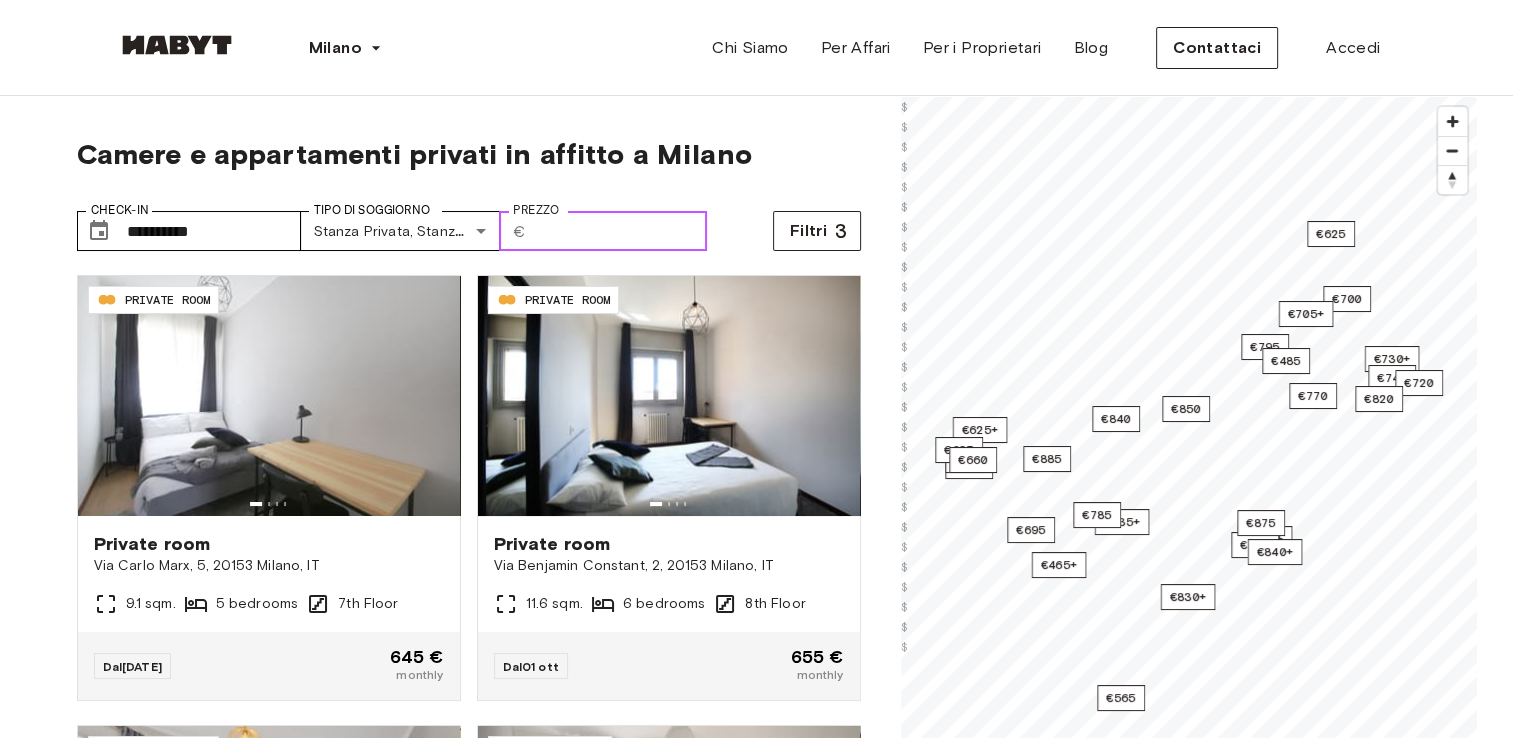 click on "****" at bounding box center [620, 231] 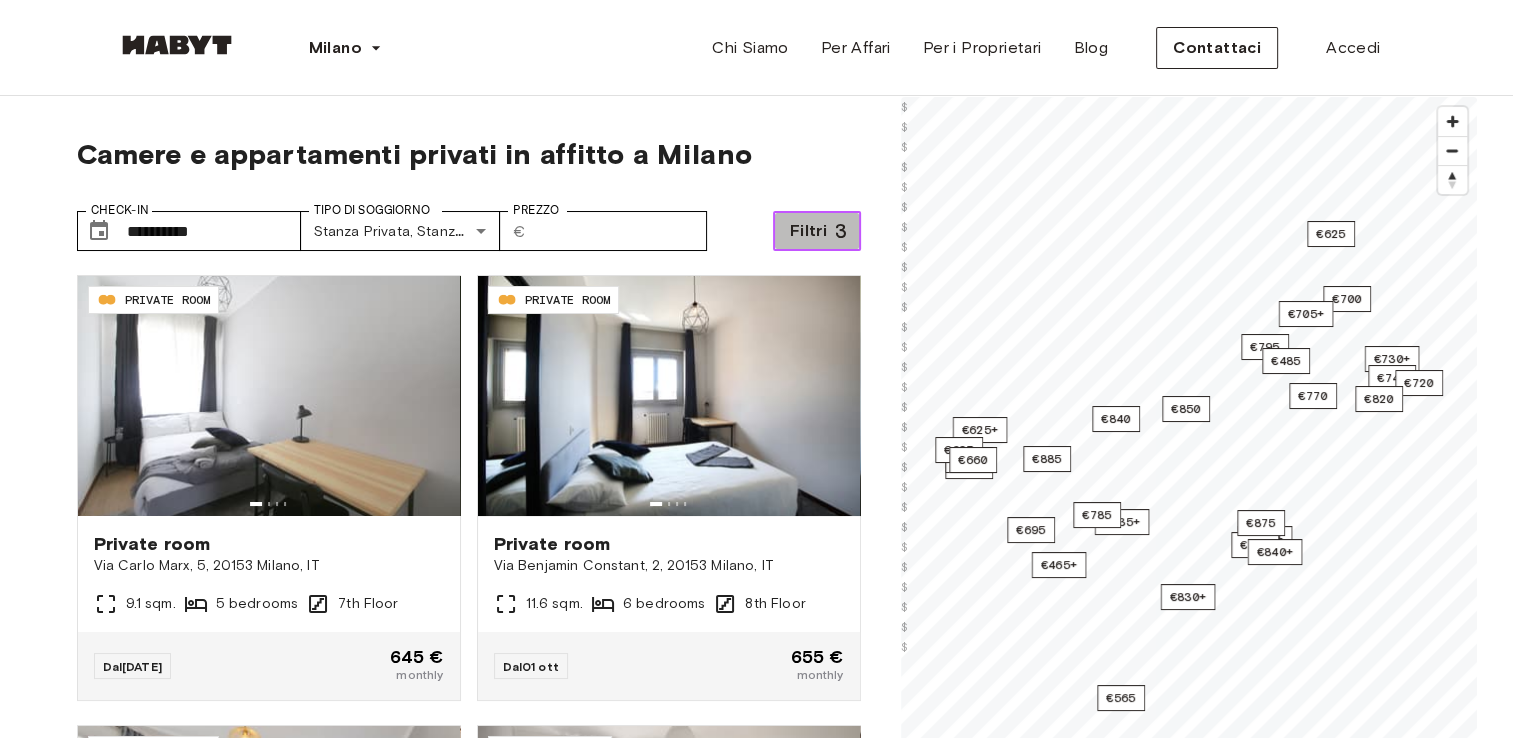 click on "Filtri" at bounding box center [808, 231] 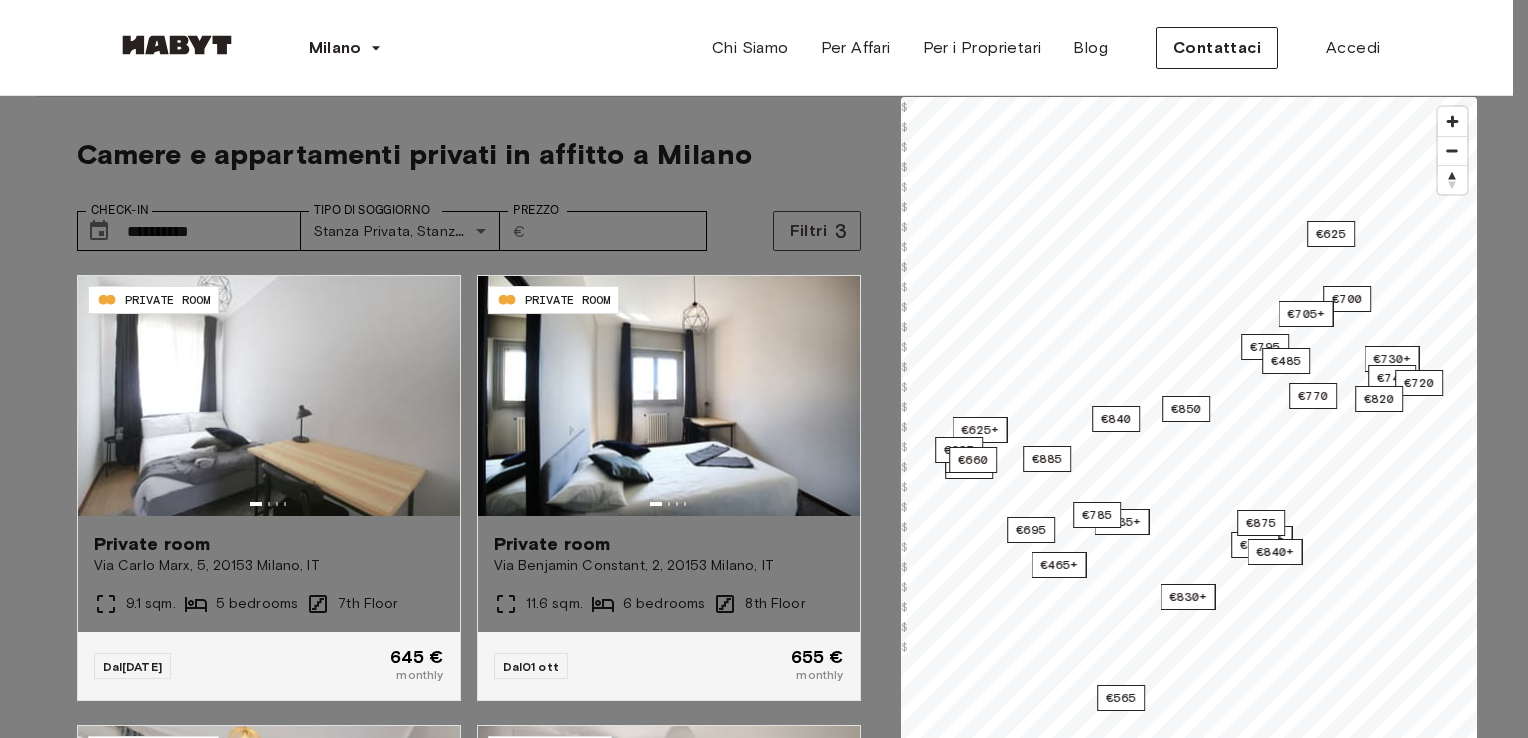type on "***" 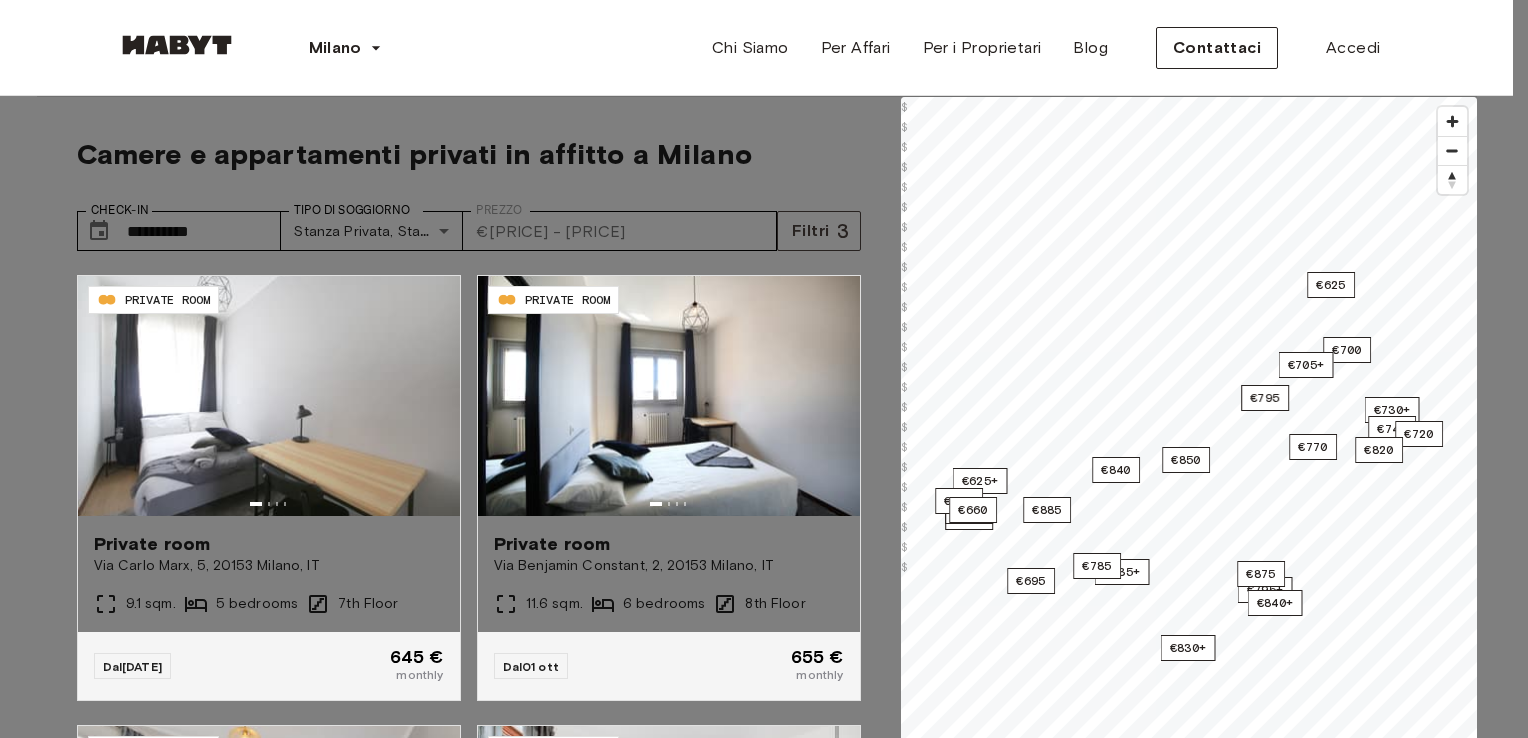 click on "[CURRENCY] [PRICE] [CURRENCY] [PRICE] [CURRENCY] [PRICE] [CURRENCY] [PRICE]" at bounding box center (83, 5177) 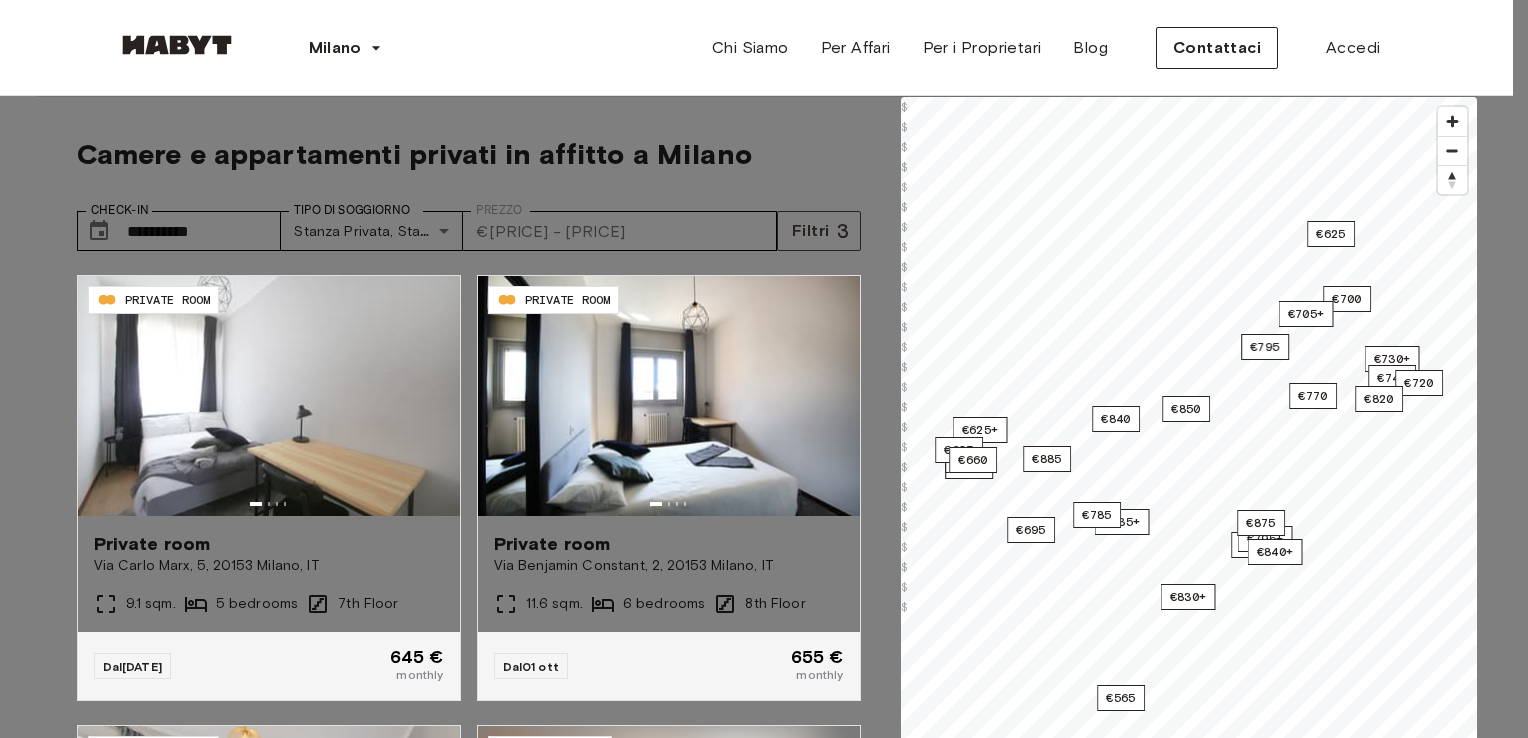 click on "€ 531" at bounding box center (96, 5177) 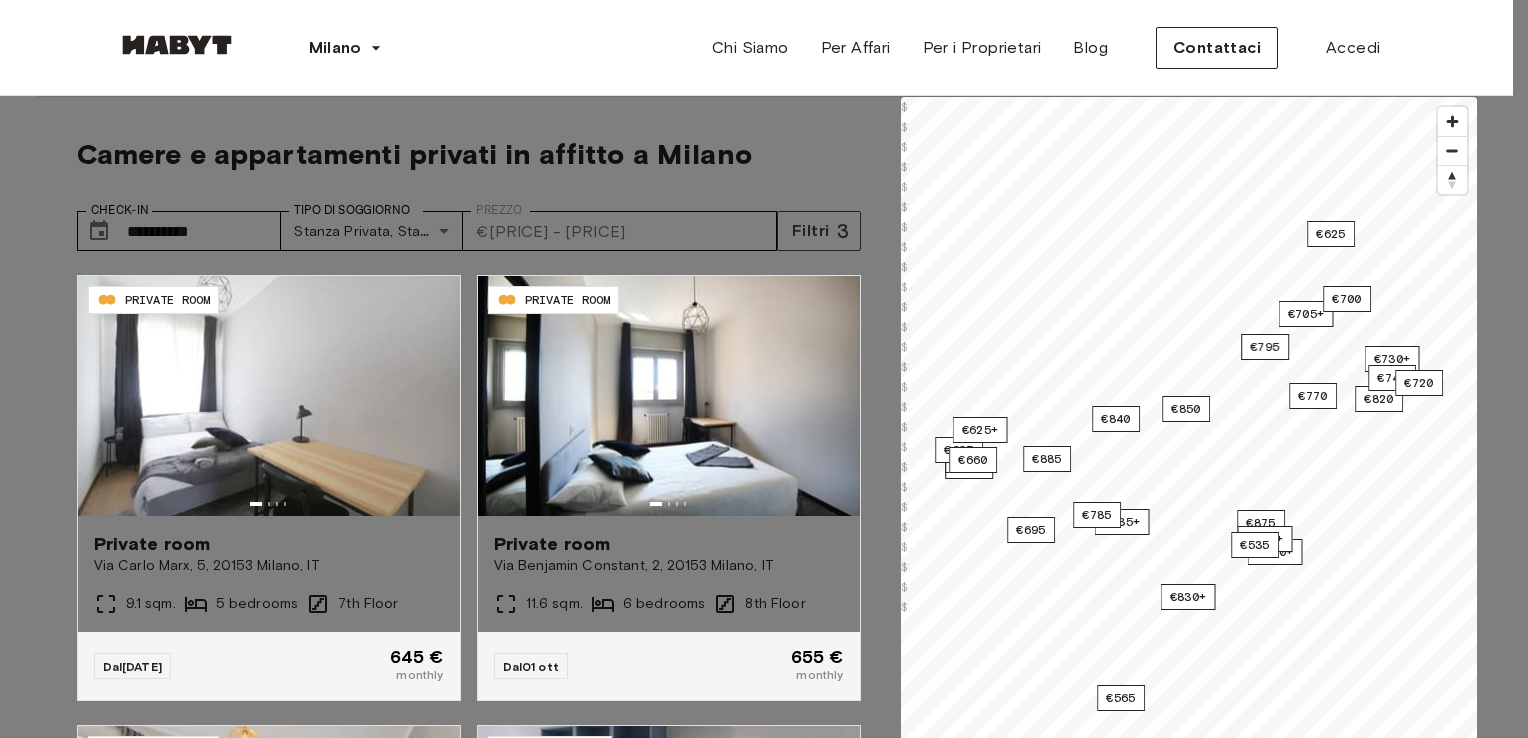 click on "€ [PRICE] € [PRICE] € [PRICE] € [PRICE]" at bounding box center [83, 5177] 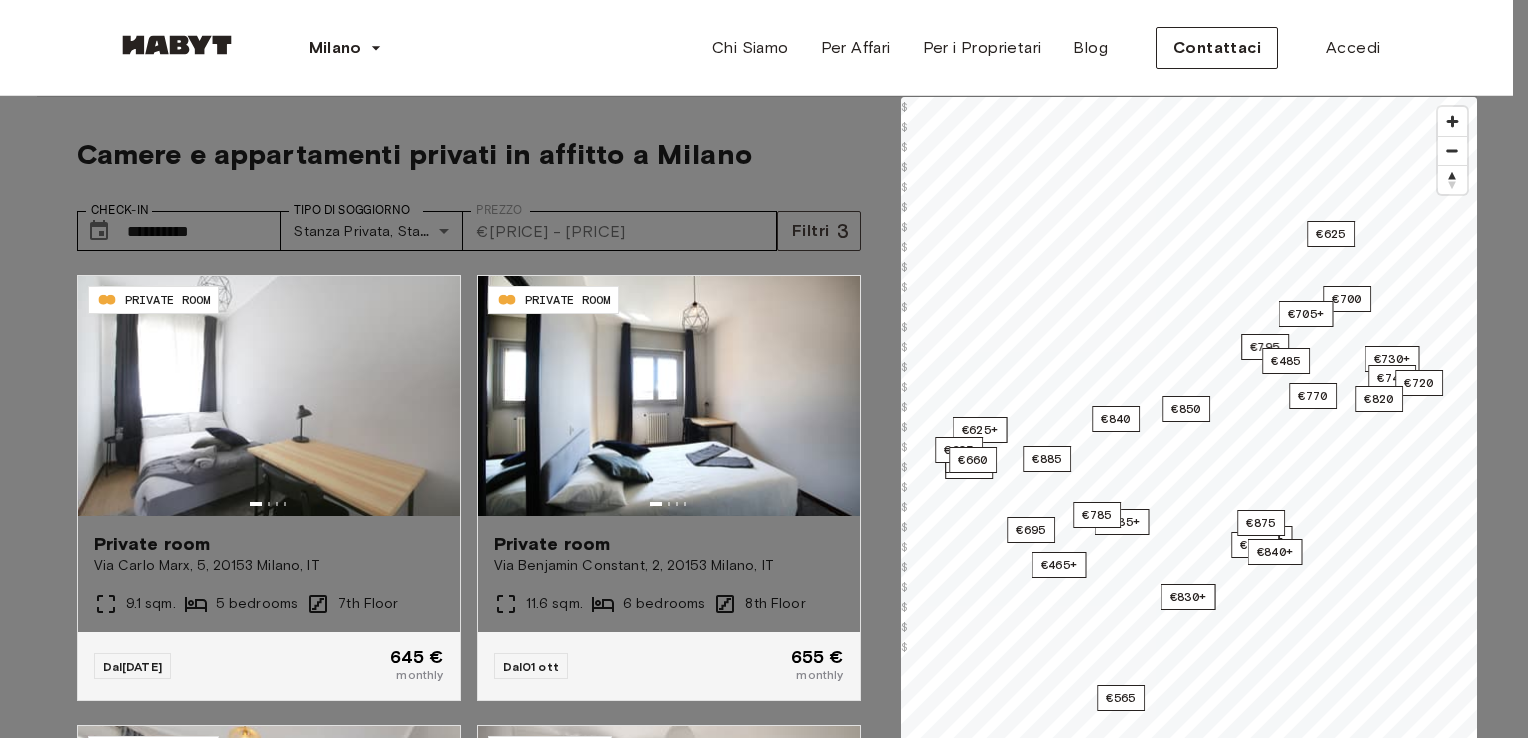 type on "***" 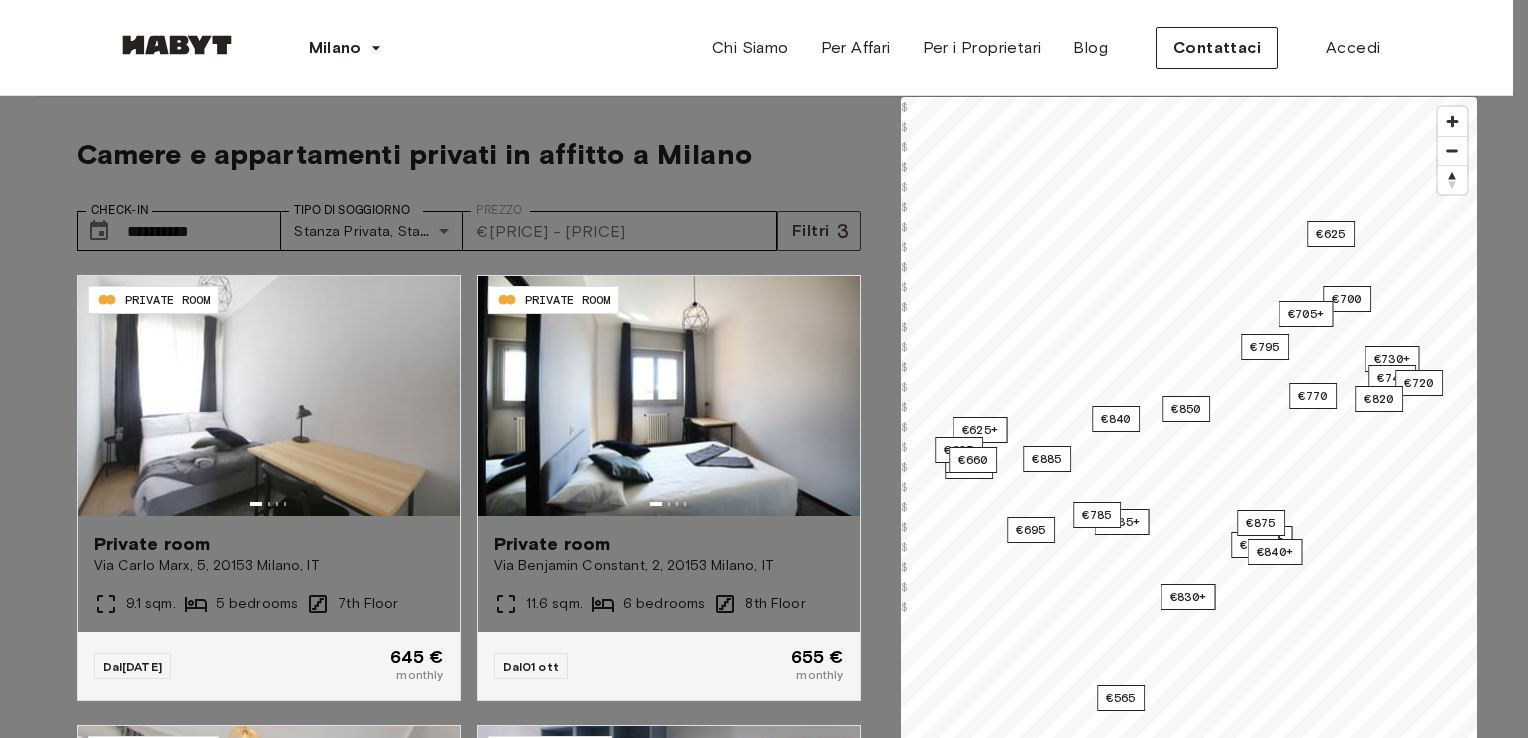 click at bounding box center (764, 369) 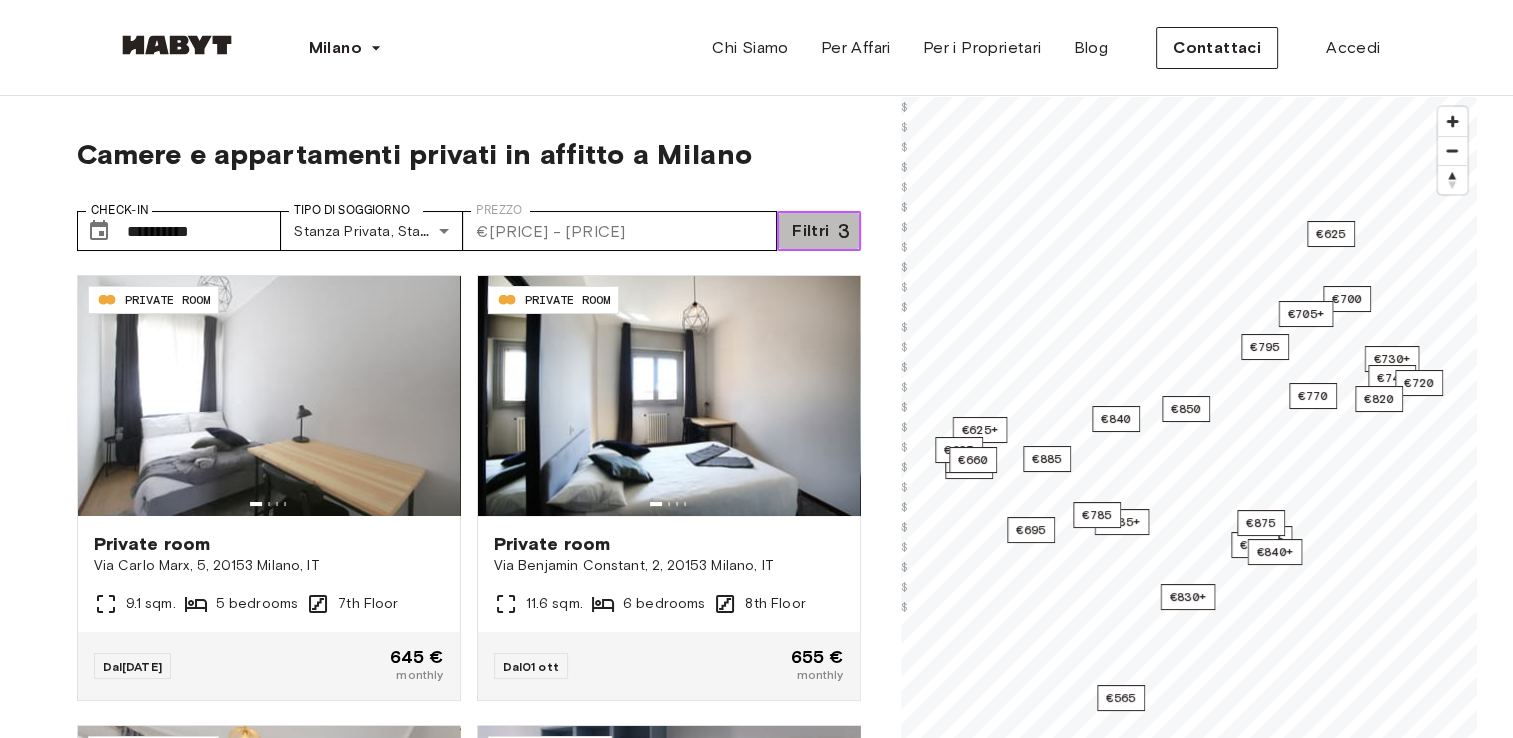 click on "Filtri" at bounding box center (810, 231) 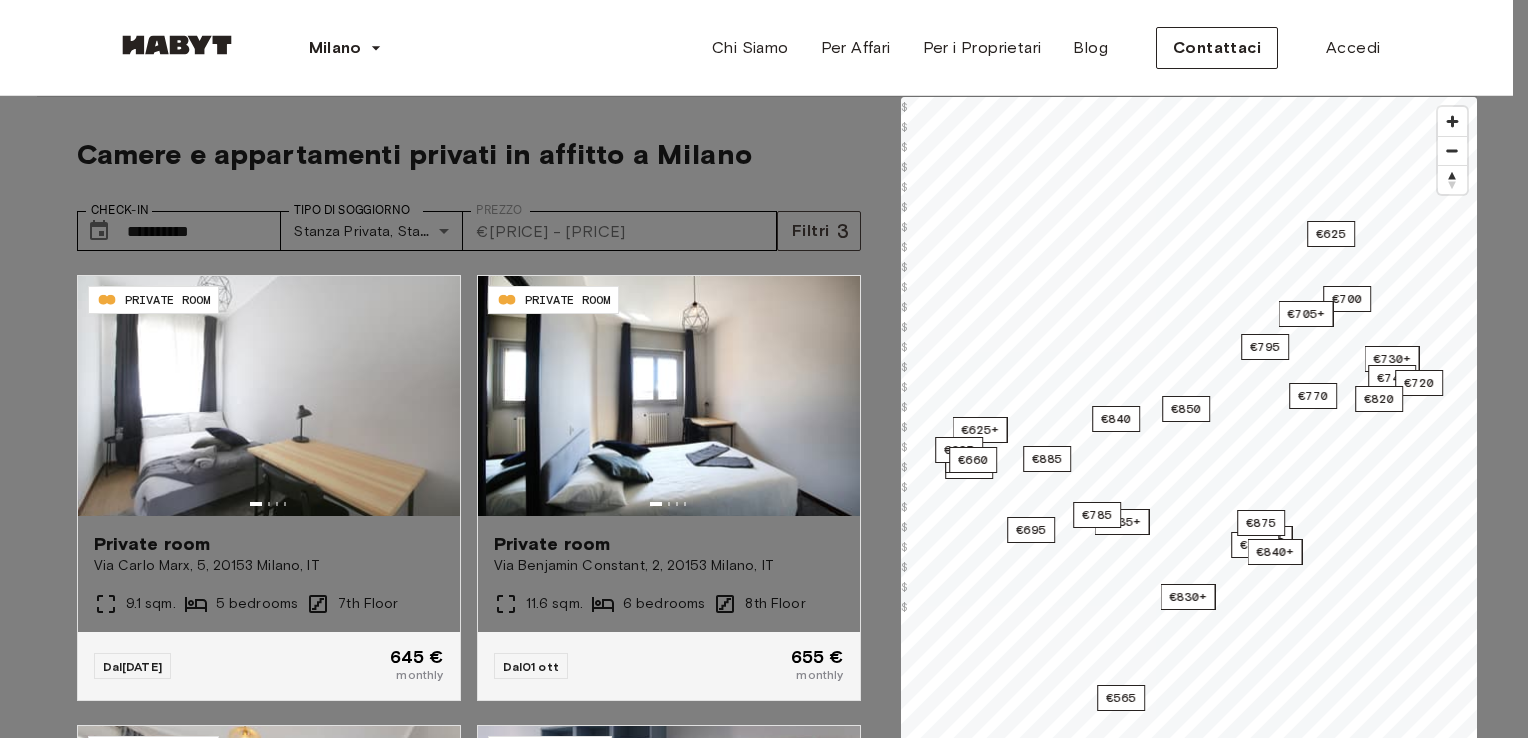type on "***" 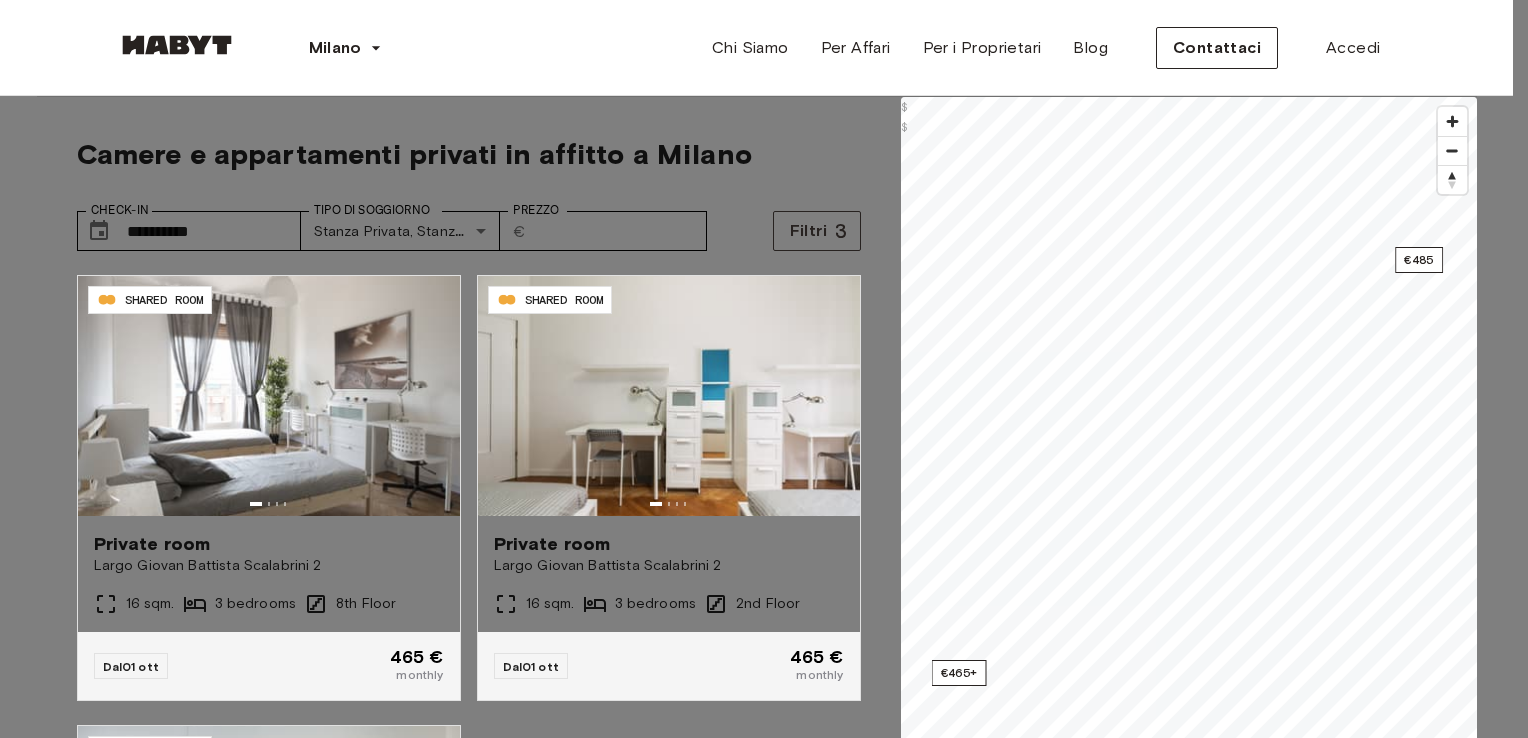 type on "***" 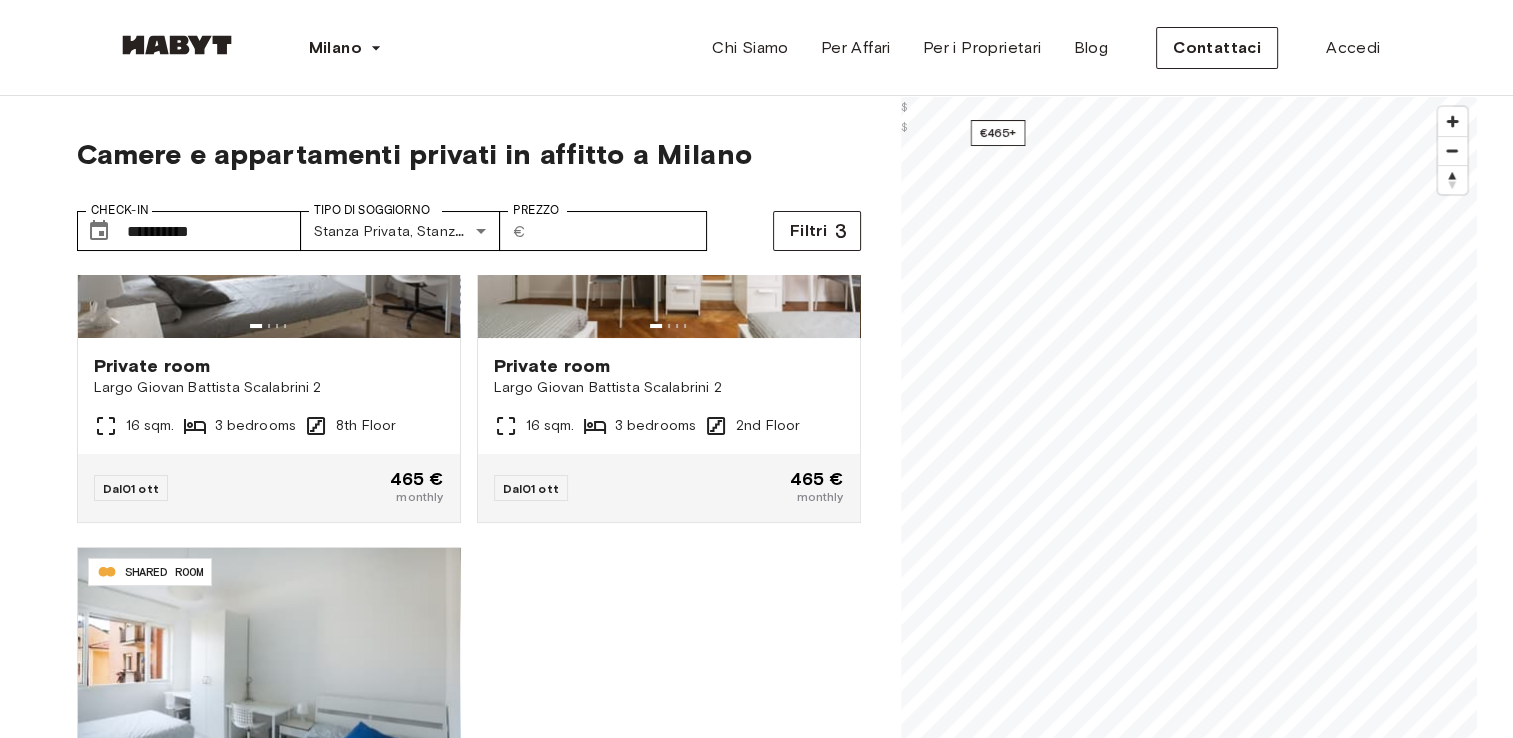 scroll, scrollTop: 0, scrollLeft: 0, axis: both 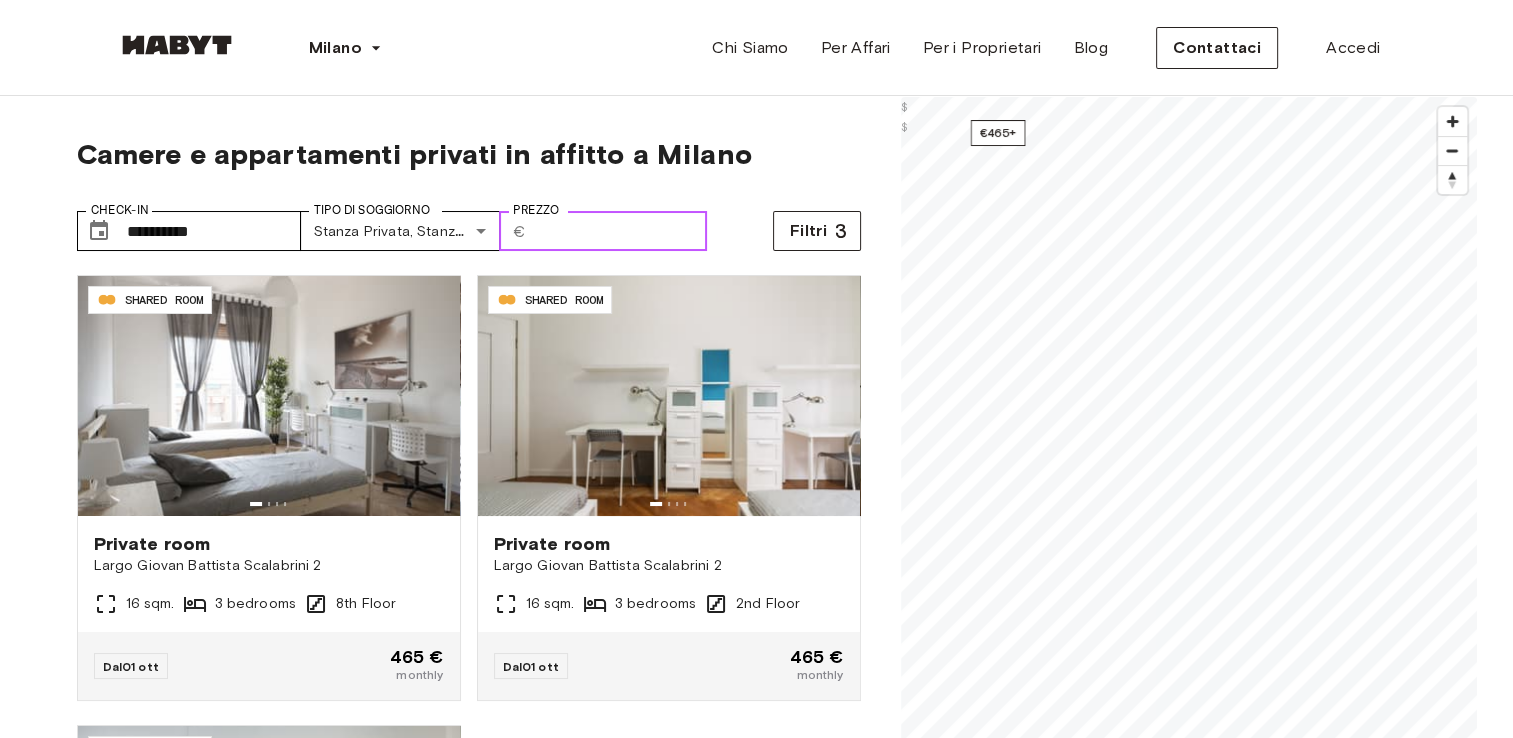 click on "***" at bounding box center [620, 231] 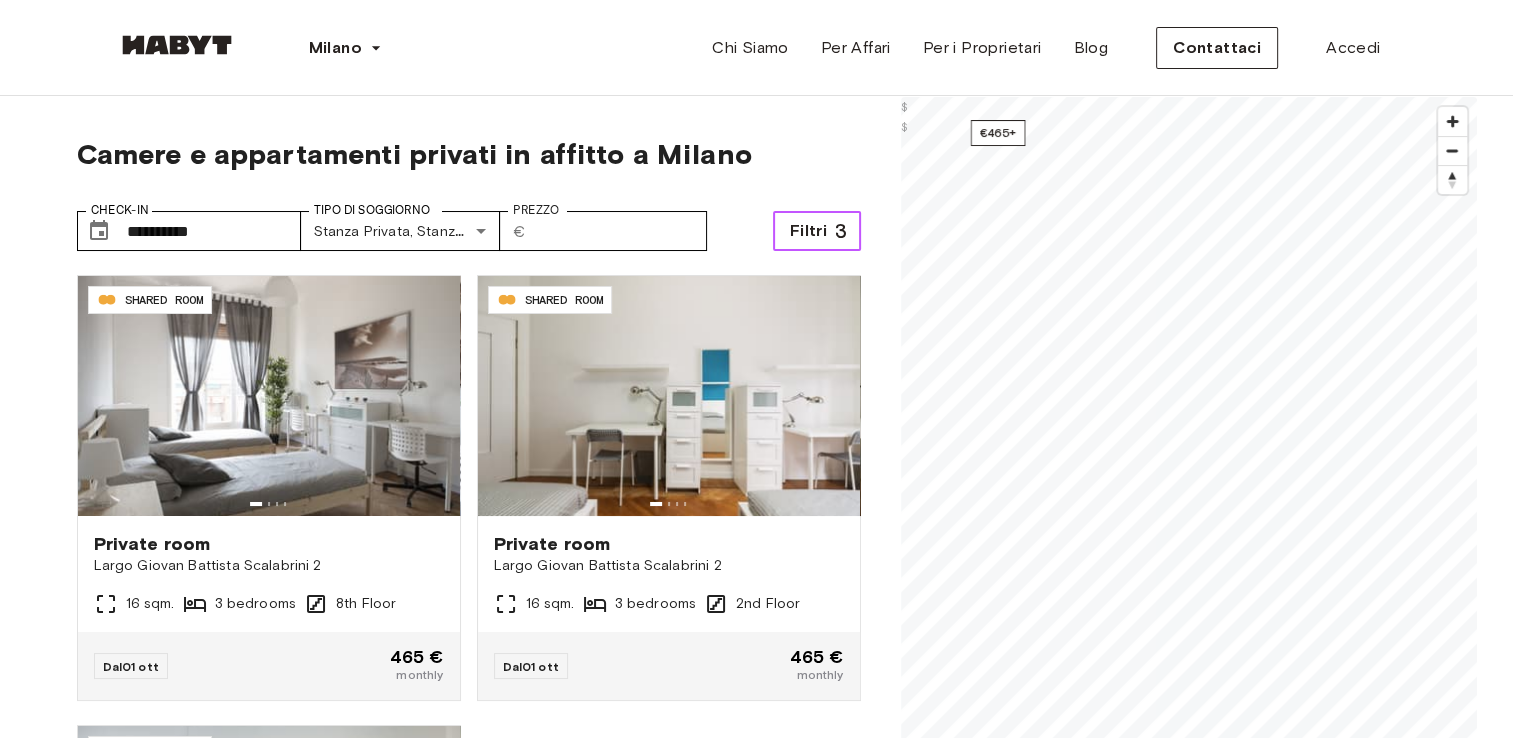 click on "Filtri 3" at bounding box center [817, 231] 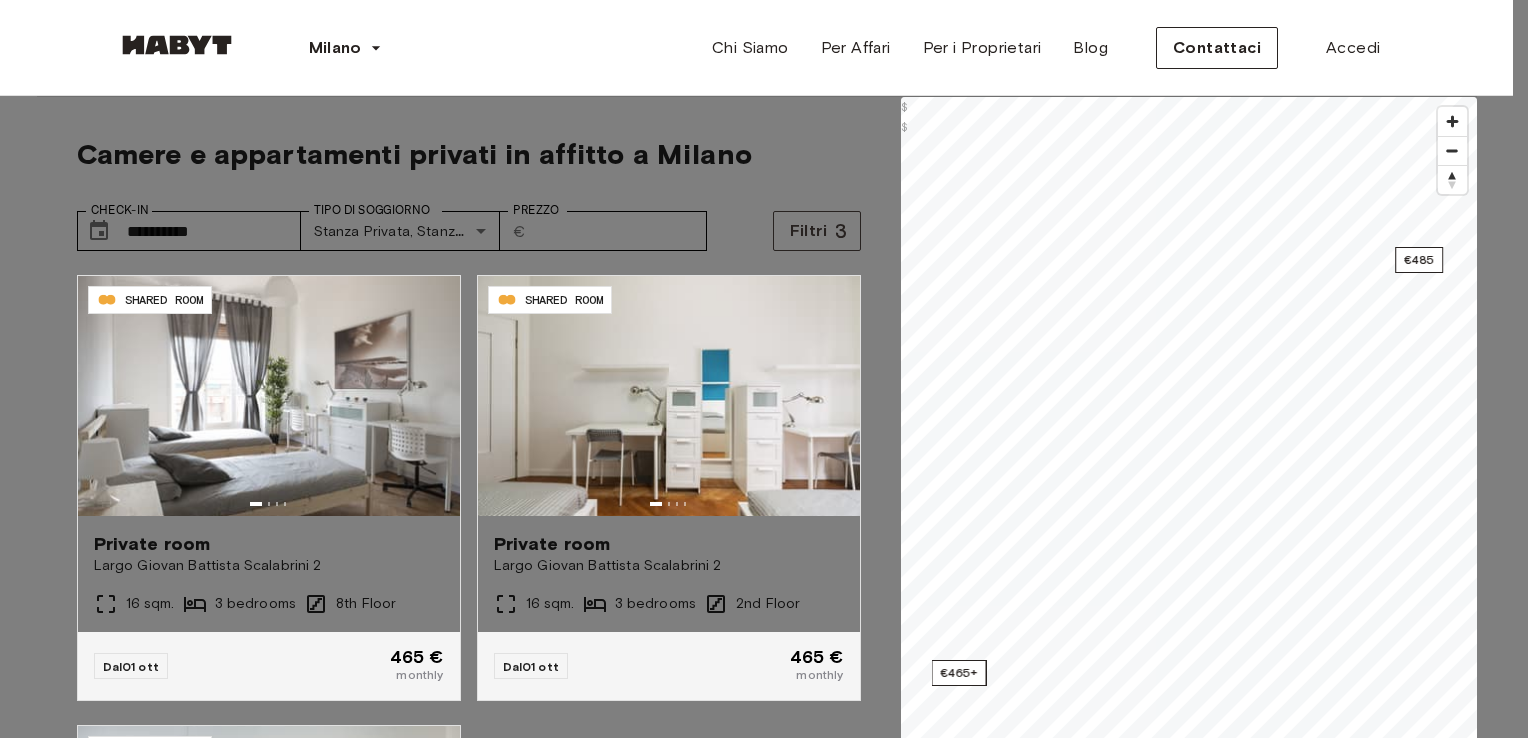 type on "****" 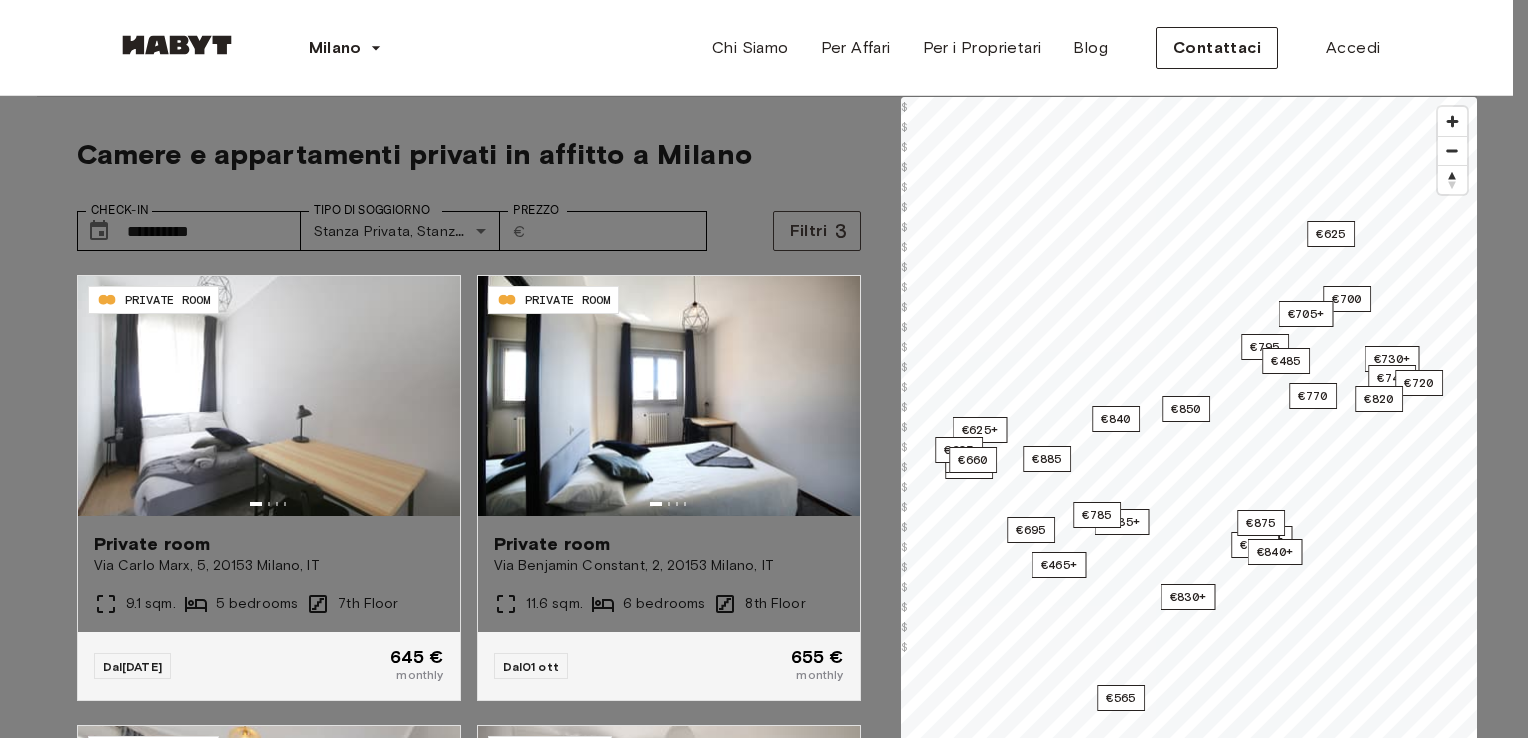 click on "Prenota" at bounding box center (190, 7985) 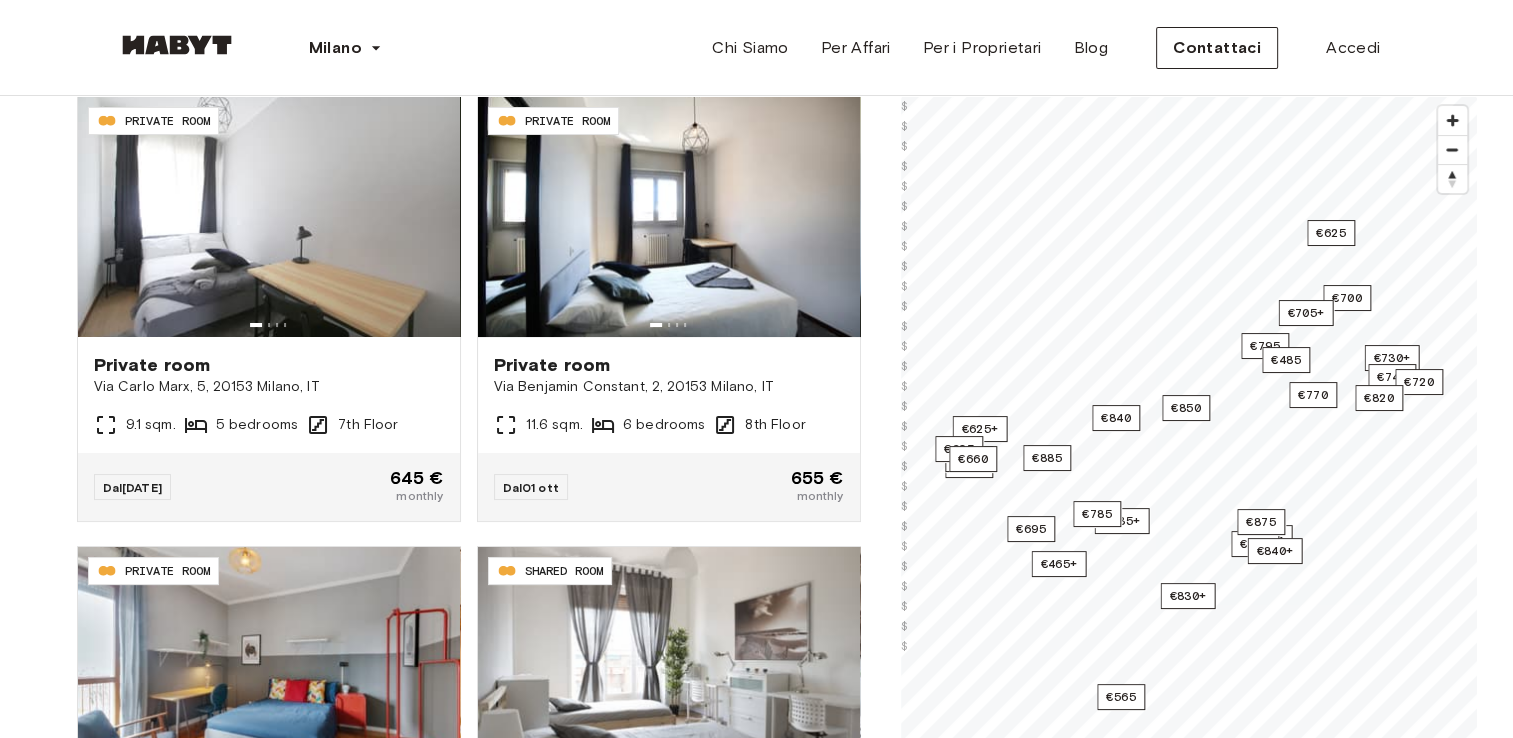 scroll, scrollTop: 184, scrollLeft: 0, axis: vertical 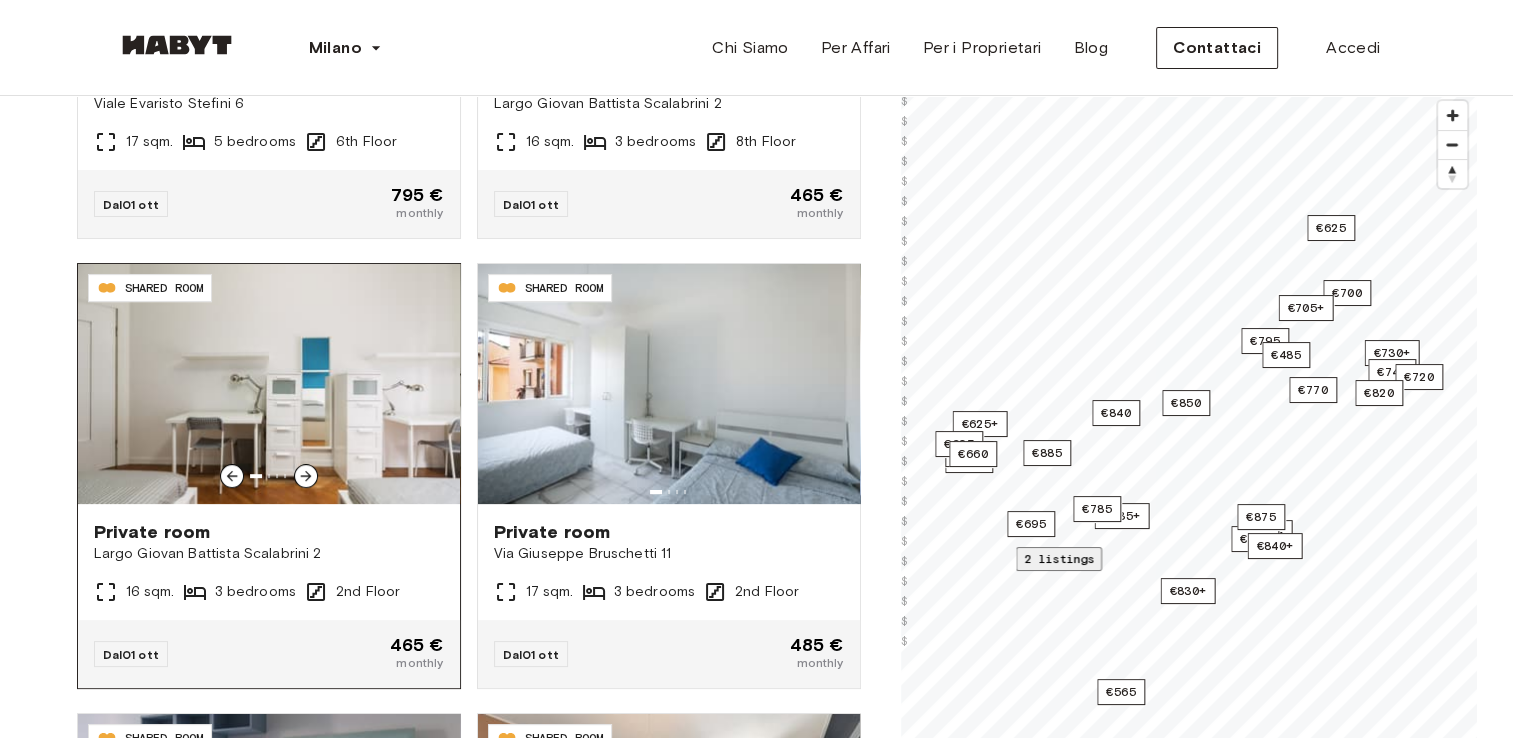 click at bounding box center (269, 384) 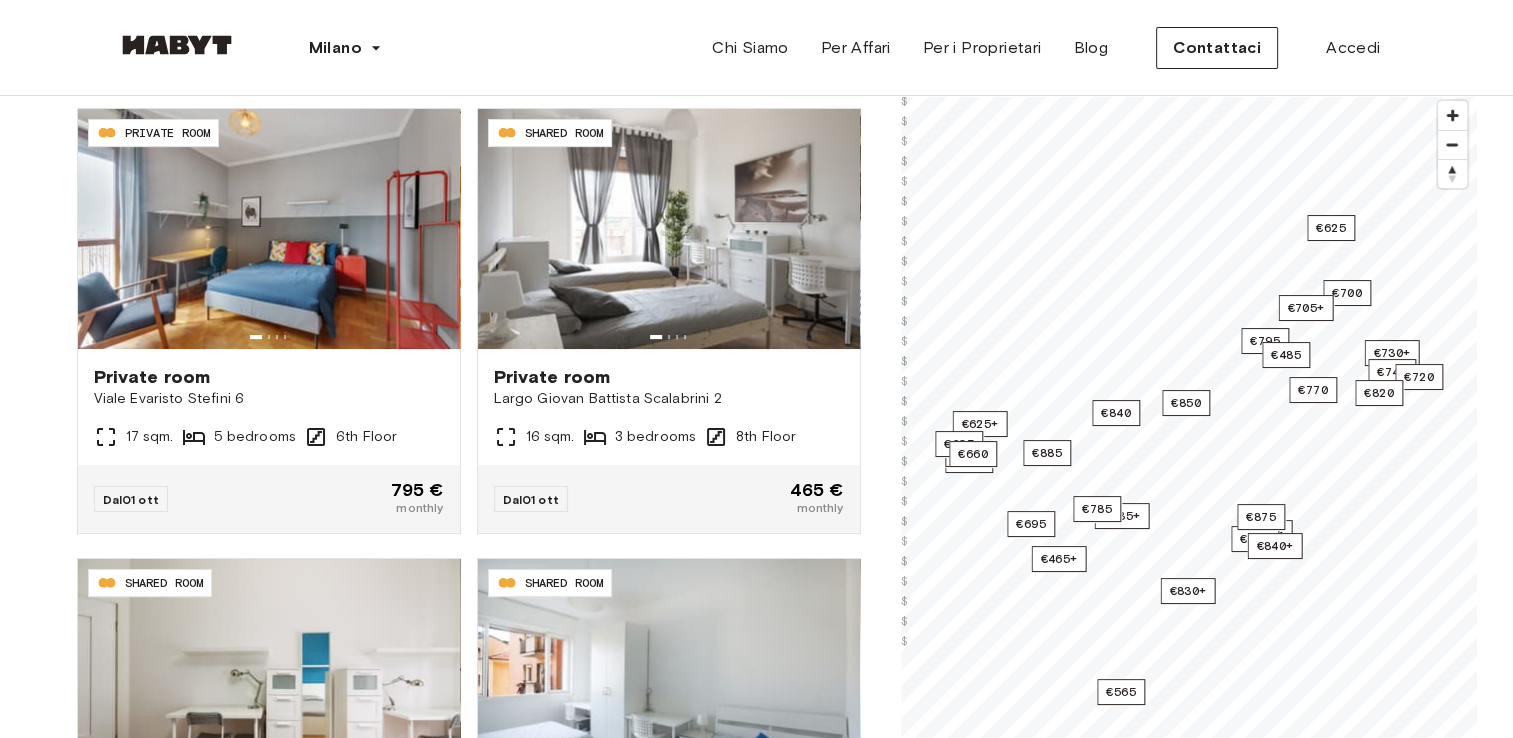 scroll, scrollTop: 438, scrollLeft: 0, axis: vertical 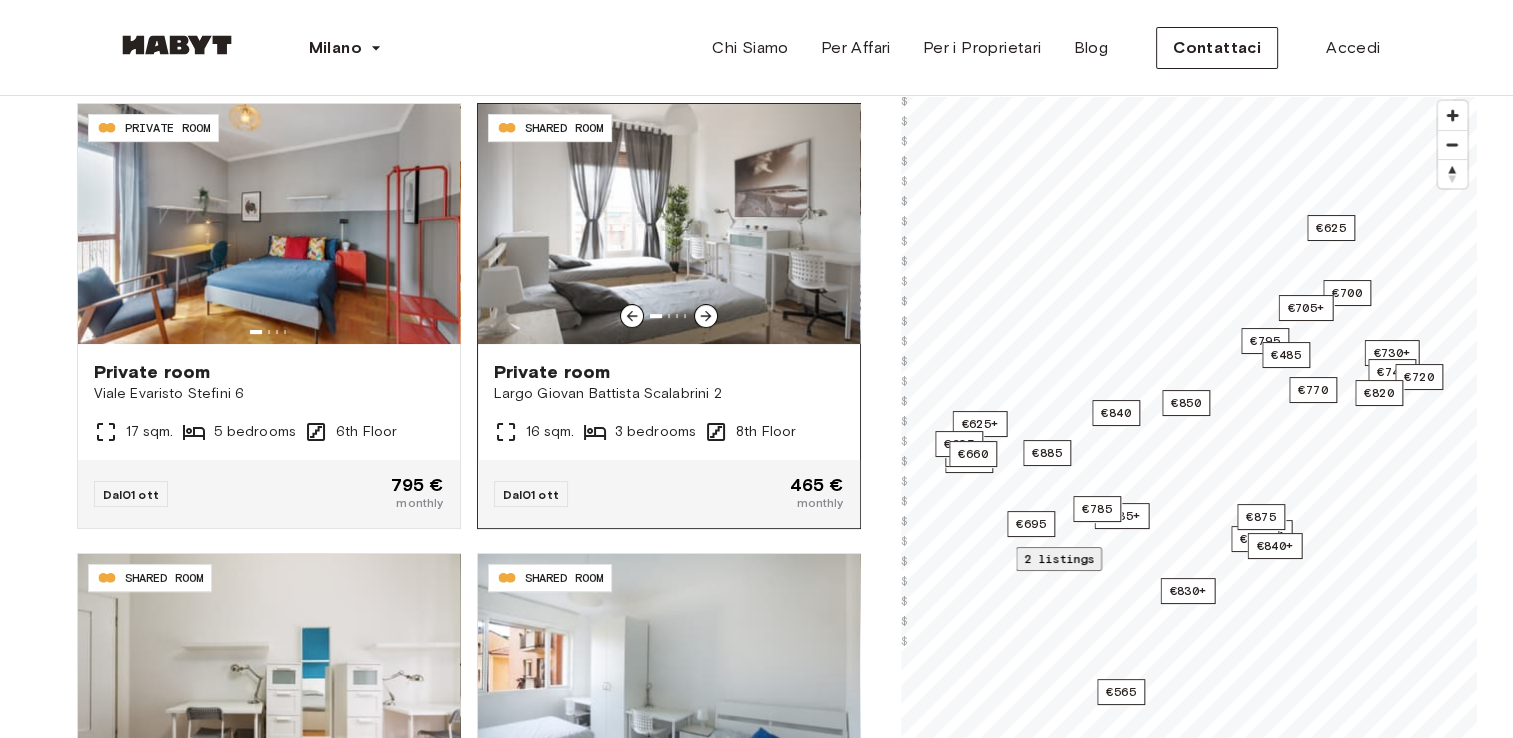 click at bounding box center (669, 224) 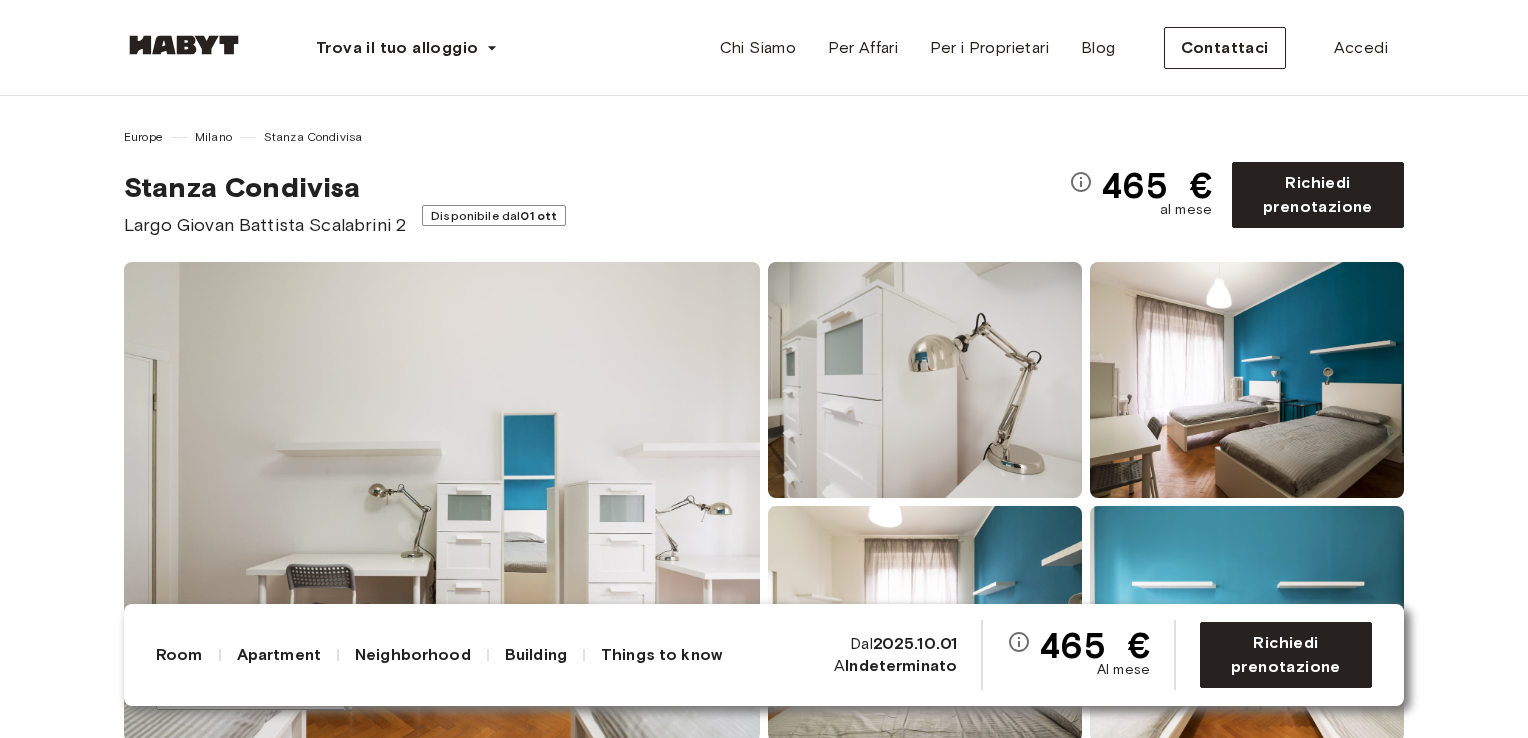 scroll, scrollTop: 0, scrollLeft: 0, axis: both 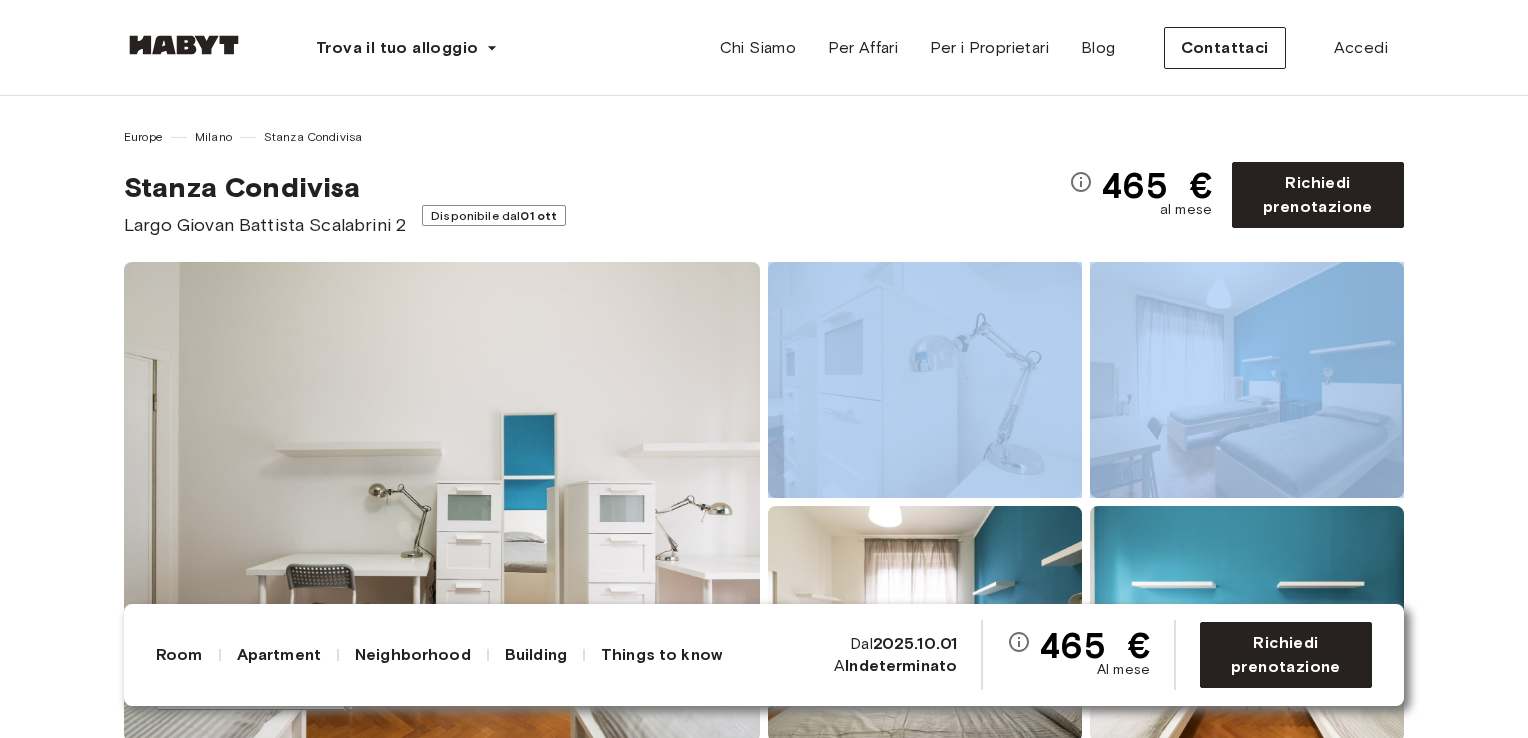 click on "Trova il tuo alloggio Europe Amsterdam Berlino Francoforte Amburgo Lisbona Madrid Milano Modena Parigi Torino Monaco Rotterdam Stoccarda Düsseldorf Colonia Zurigo L'Aia Graz Bruxelles Lipsia Asia Hong Kong Singapore Seoul Phuket Tokyo Chi Siamo Per Affari Per i Proprietari Blog Contattaci Accedi Europe Milano Stanza Condivisa Stanza Condivisa Largo Giovan Battista Scalabrini 2 Disponibile dal  01 ott 465 € al mese Richiedi prenotazione Show all photos La stanza Codice di riferimento   IT-14-019-003-02H Cozy room in a newly renovated apartment. The room has all that you need to live, work and study here. From appliances to linen, internet and more. 16 sqm. Private balcony 100 x 200cm mattress Wardrobe Desk and chair L'appartamento The apartment is designed in a modern style with spacious rooms and a great kitchen. All costs are included in the rent, including bills, internet, and more! 67 sqm. 2nd Floor 3 bedrooms 1 shared bathroom Kitchen utensils WiFi Fully-equipped kitchen Washing Machine L'edificio ," at bounding box center (764, 3676) 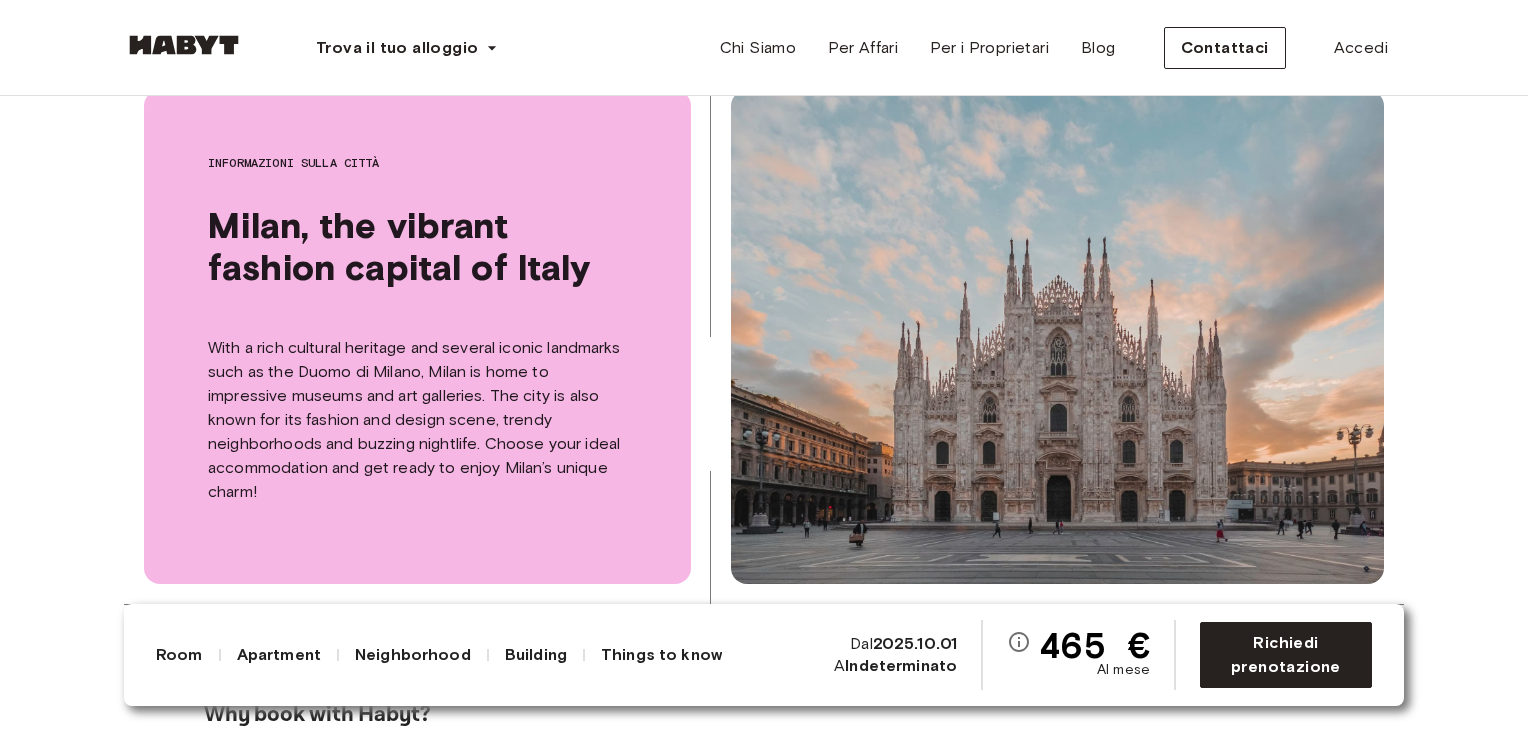 scroll, scrollTop: 4360, scrollLeft: 0, axis: vertical 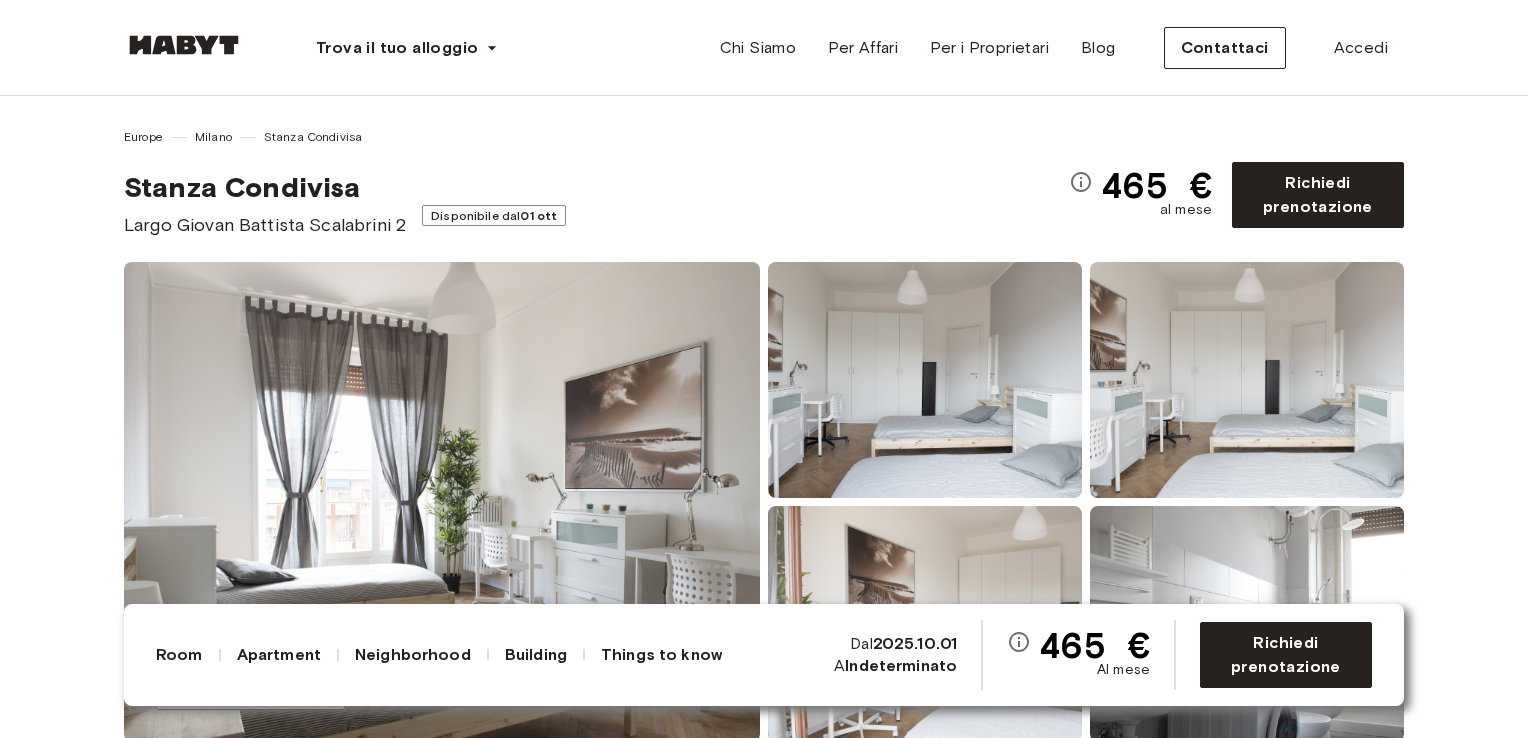 click on "Trova il tuo alloggio Europe Amsterdam Berlino Francoforte Amburgo Lisbona Madrid Milano Modena Parigi Torino Monaco Rotterdam Stoccarda Düsseldorf Colonia Zurigo L'Aia Graz Bruxelles Lipsia Asia Hong Kong Singapore Seoul Phuket Tokyo Chi Siamo Per Affari Per i Proprietari Blog Contattaci Accedi Europe Milano Stanza Condivisa Stanza Condivisa Largo Giovan Battista Scalabrini 2 Disponibile dal  01 ott 465 € al mese Richiedi prenotazione Show all photos La stanza Codice di riferimento   IT-14-019-001-02H Cozy room in a newly renovated apartment. The room has all that you need to live, work and study here. From appliances to linen, internet and more. 16 sqm. 100 x 200cm mattress Private balcony Wardrobe Desk and chair L'appartamento The apartment is designed in a modern style with spacious rooms and a great kitchen. All costs are included in the rent, including bills, internet, and more! 67 sqm. 8th Floor 3 bedrooms Kitchen utensils 1 shared bathroom WiFi Fully-equipped kitchen Washing Machine L'edificio ," at bounding box center (764, 3676) 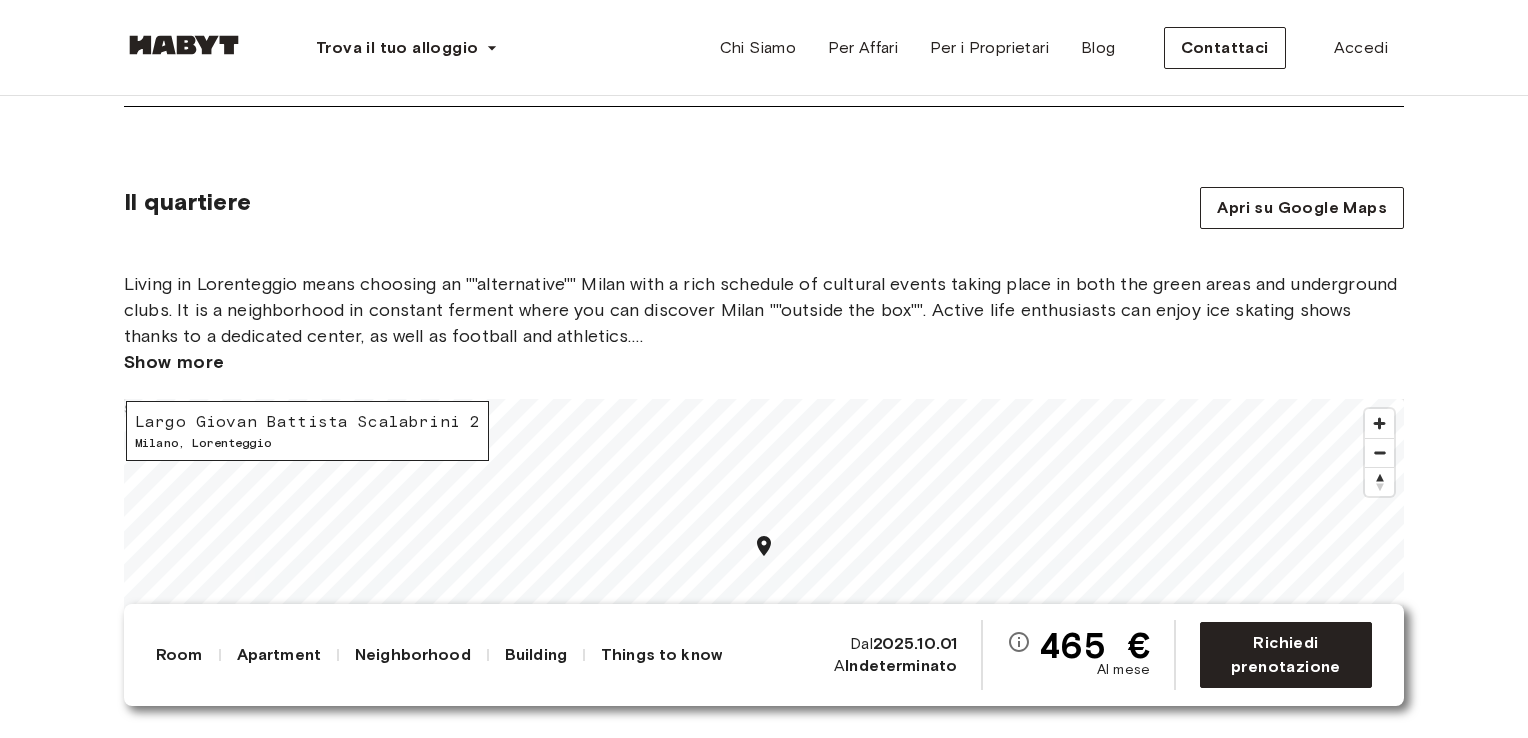 scroll, scrollTop: 2240, scrollLeft: 0, axis: vertical 